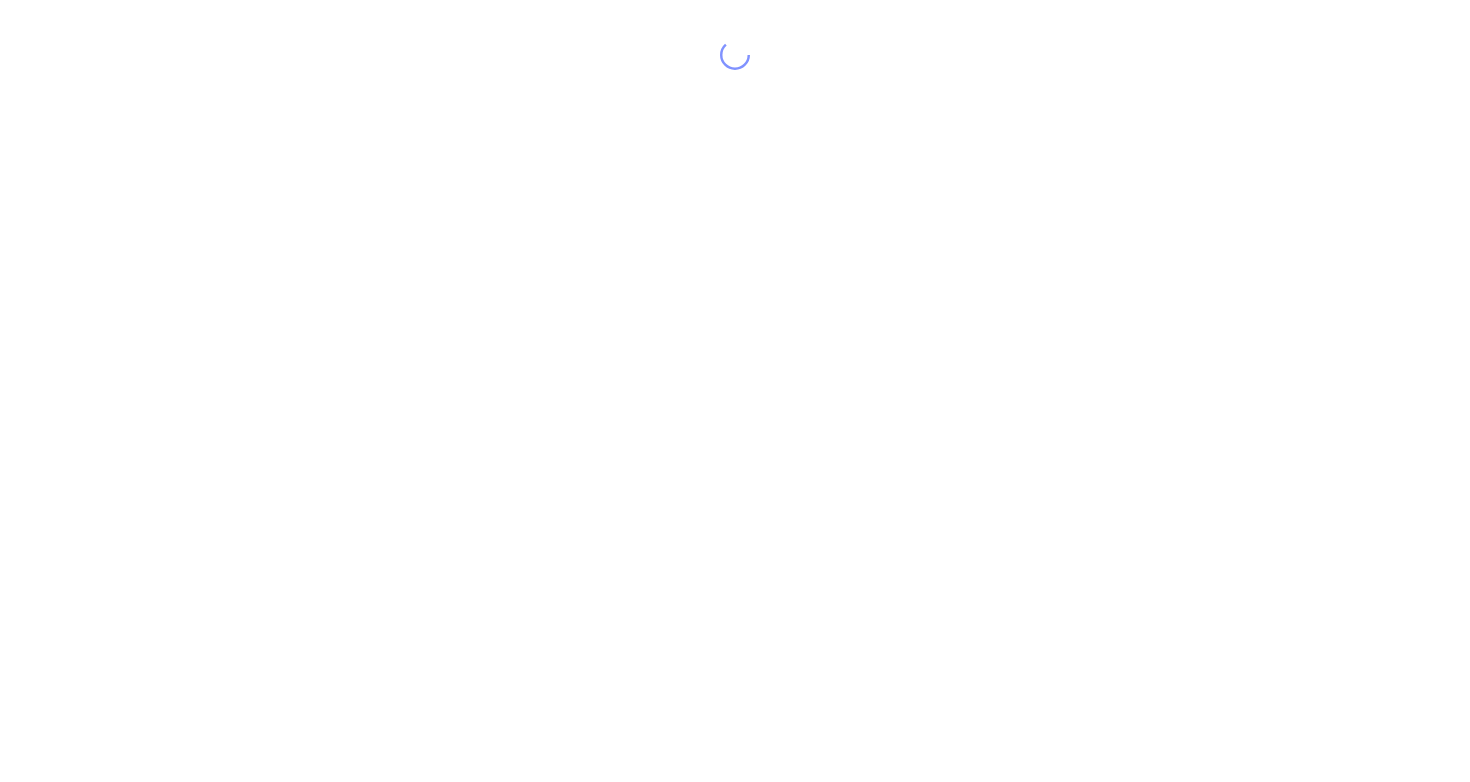 scroll, scrollTop: 40, scrollLeft: 0, axis: vertical 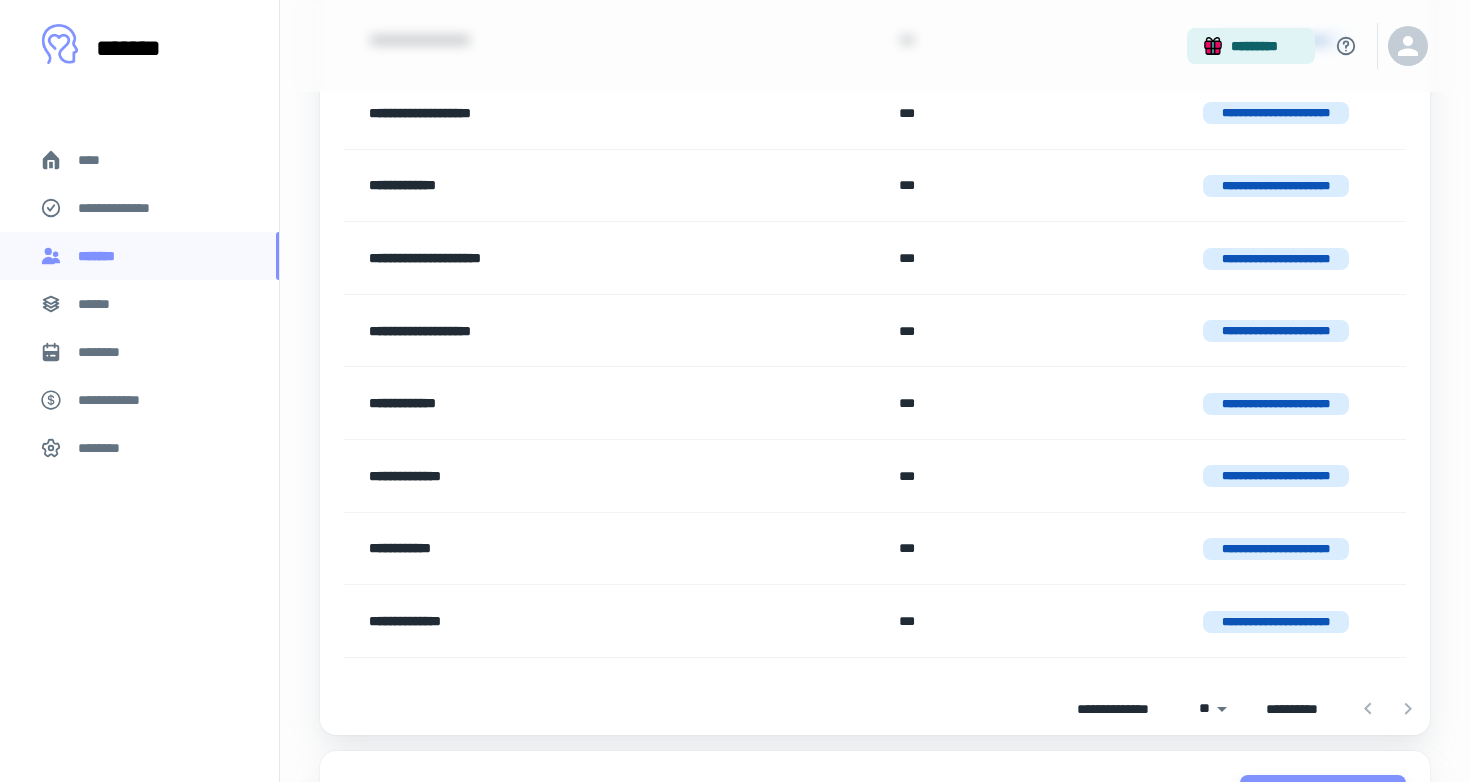 click on "**********" at bounding box center (562, 549) 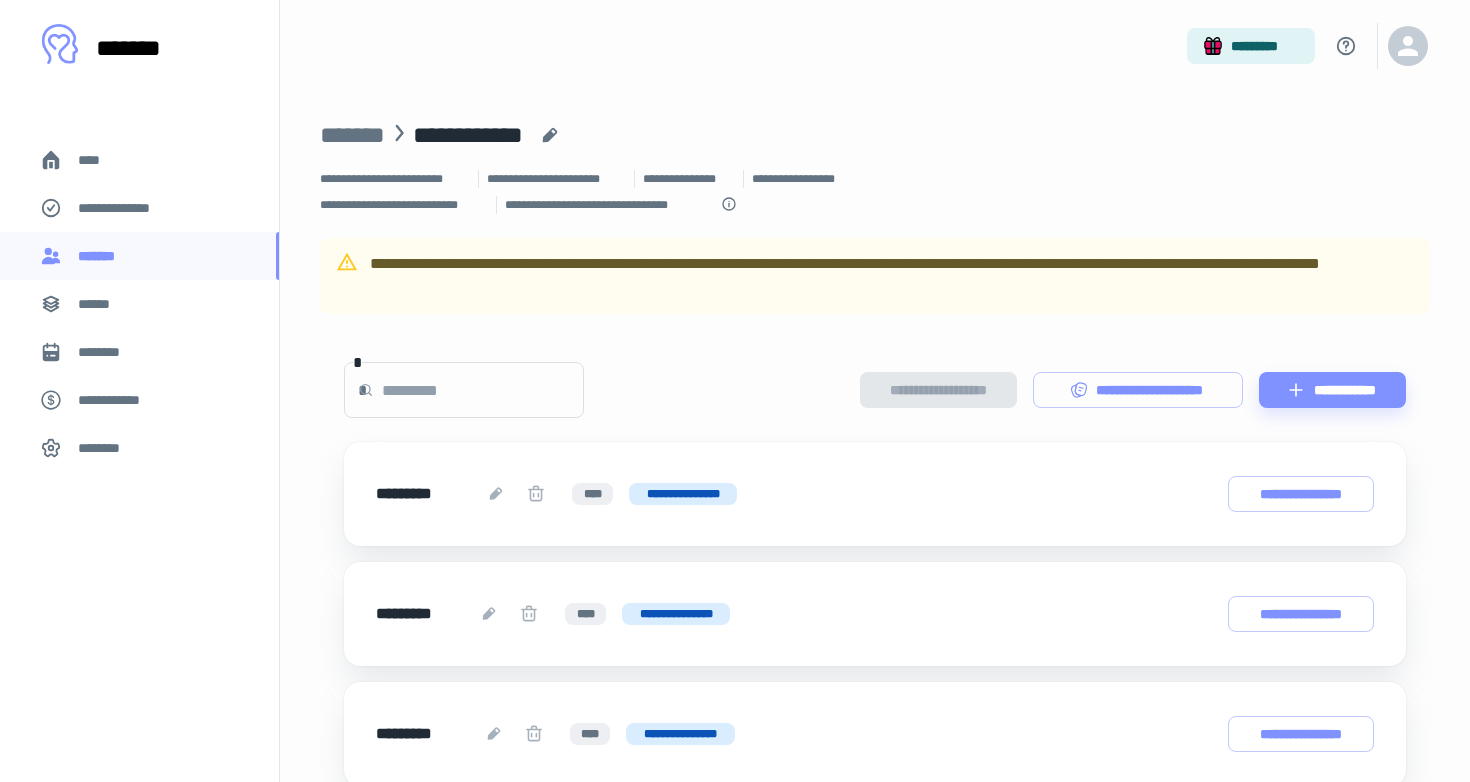 click on "****" at bounding box center (139, 160) 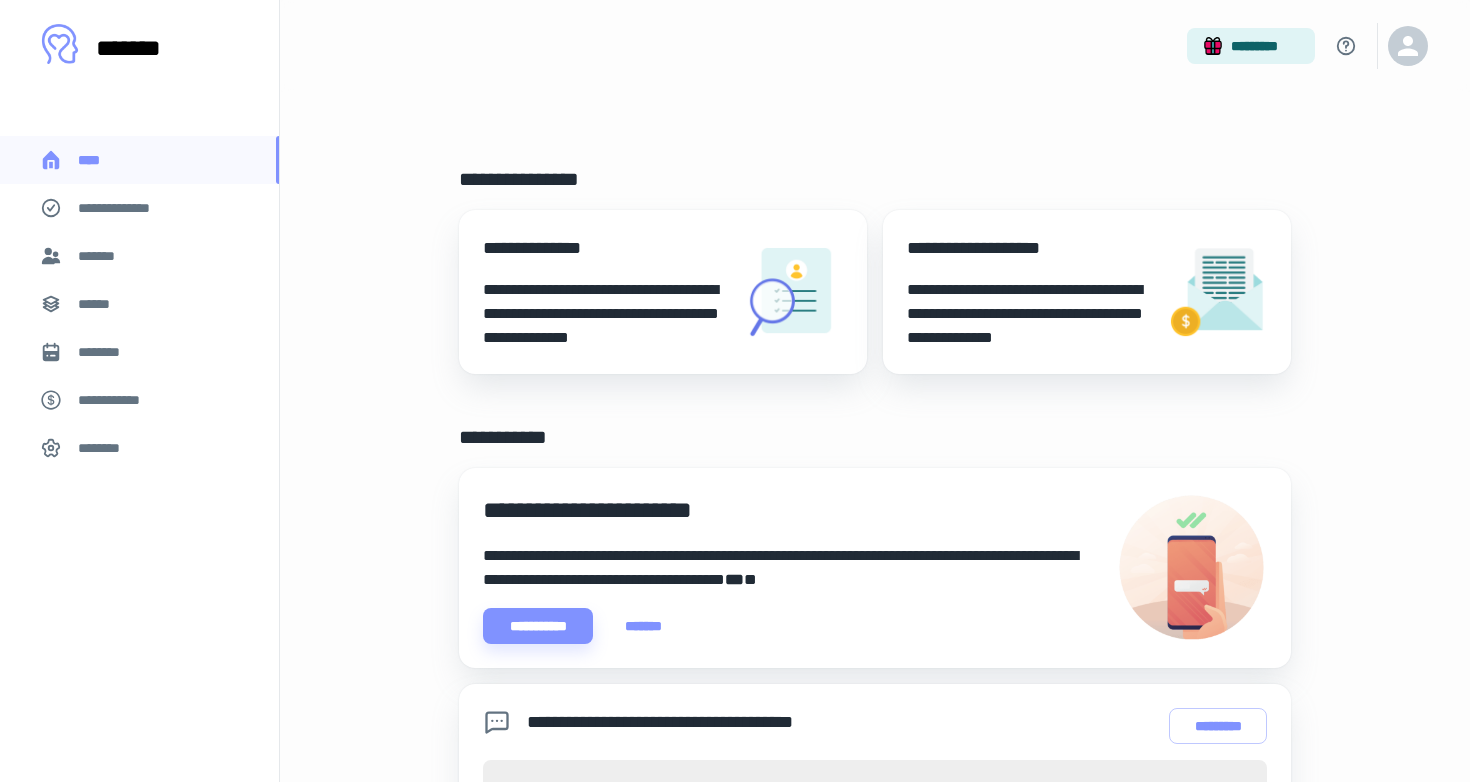 click on "******" at bounding box center [139, 304] 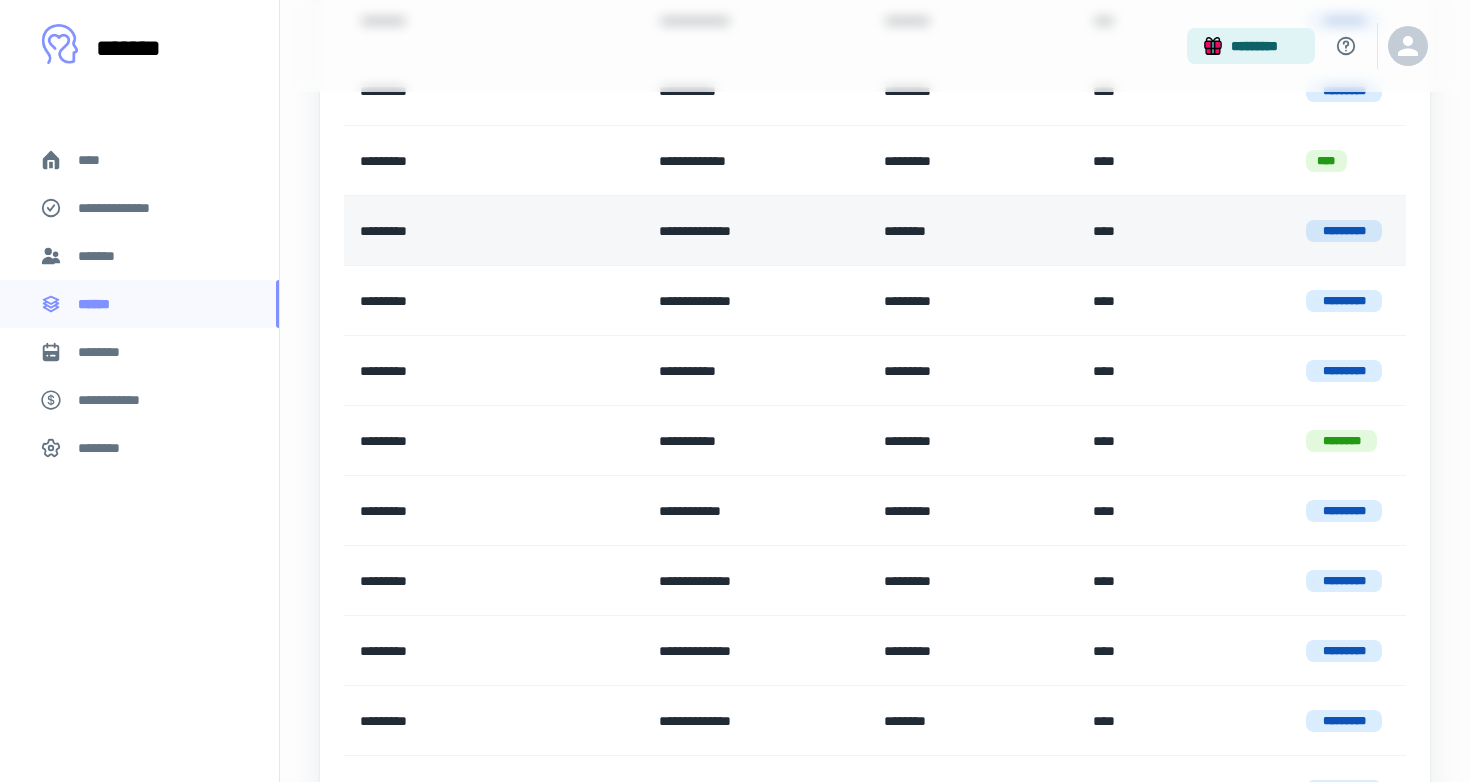 scroll, scrollTop: 738, scrollLeft: 0, axis: vertical 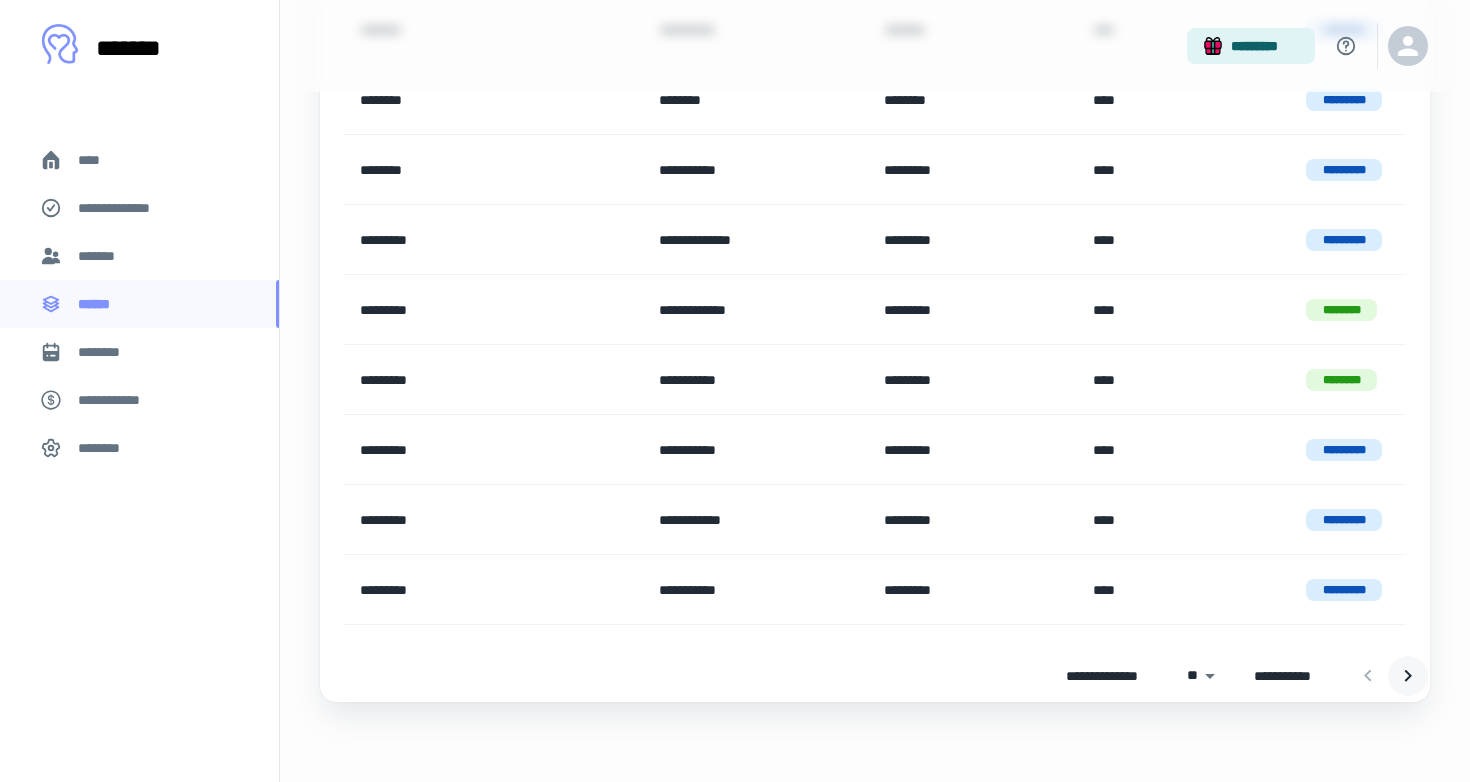 click 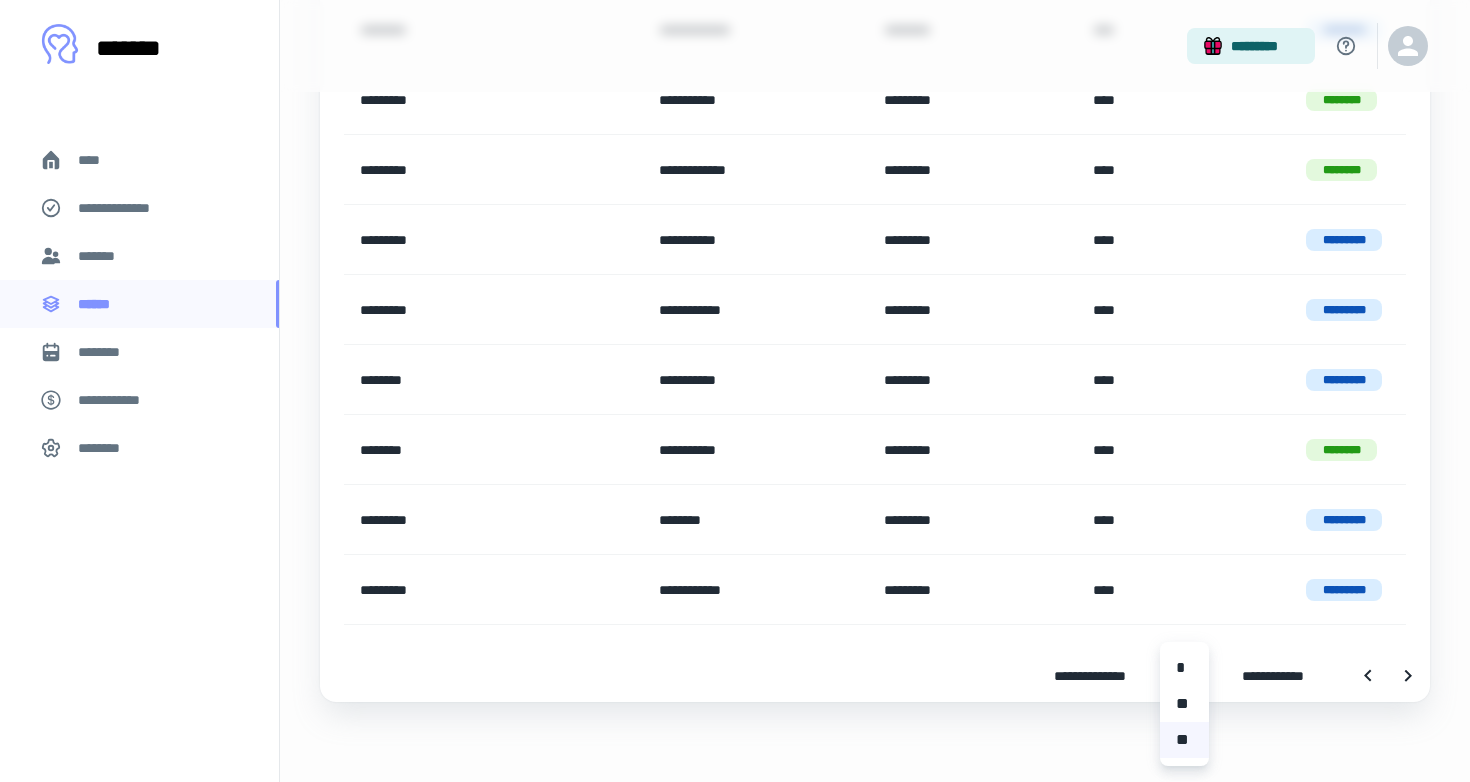 click on "**********" at bounding box center (735, -1103) 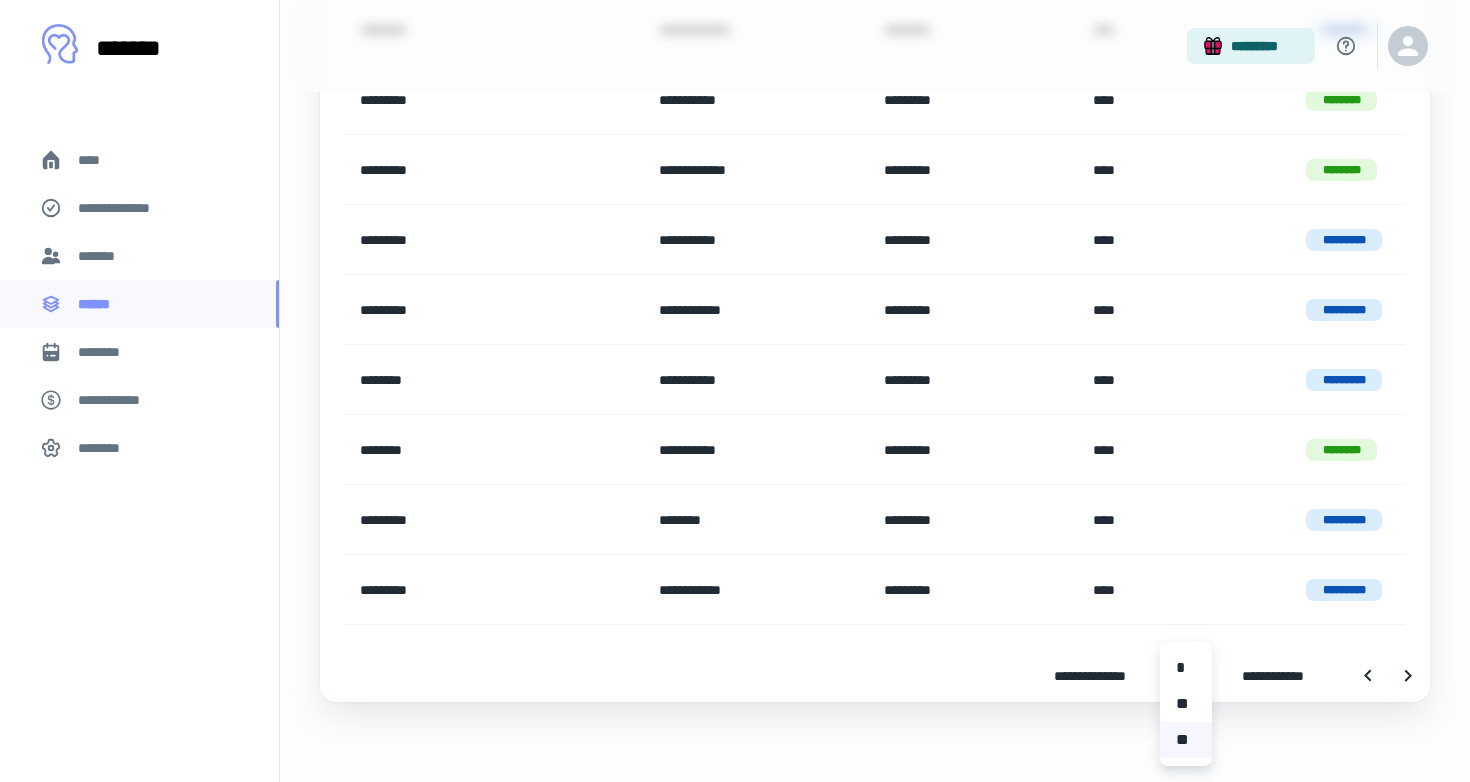 click at bounding box center [735, 391] 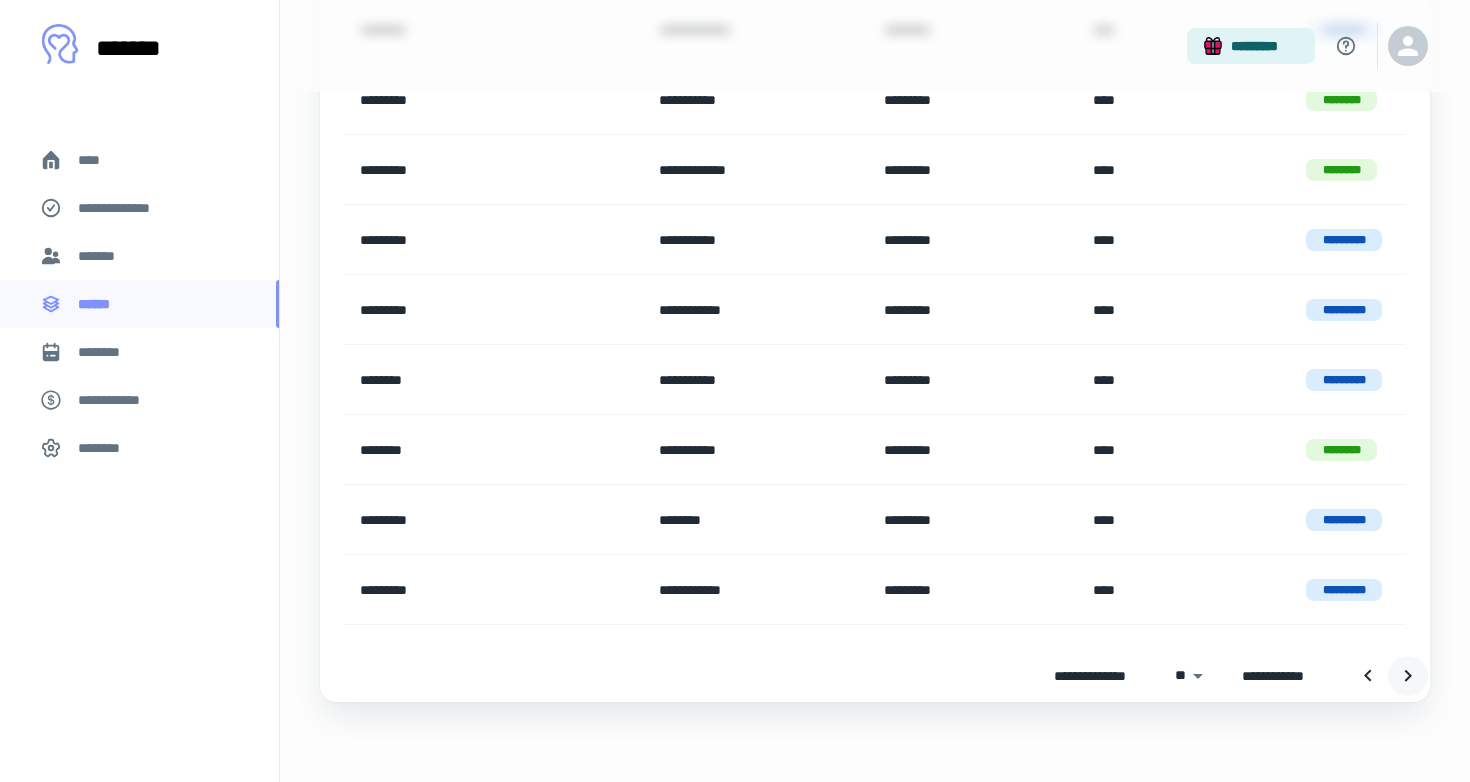 click 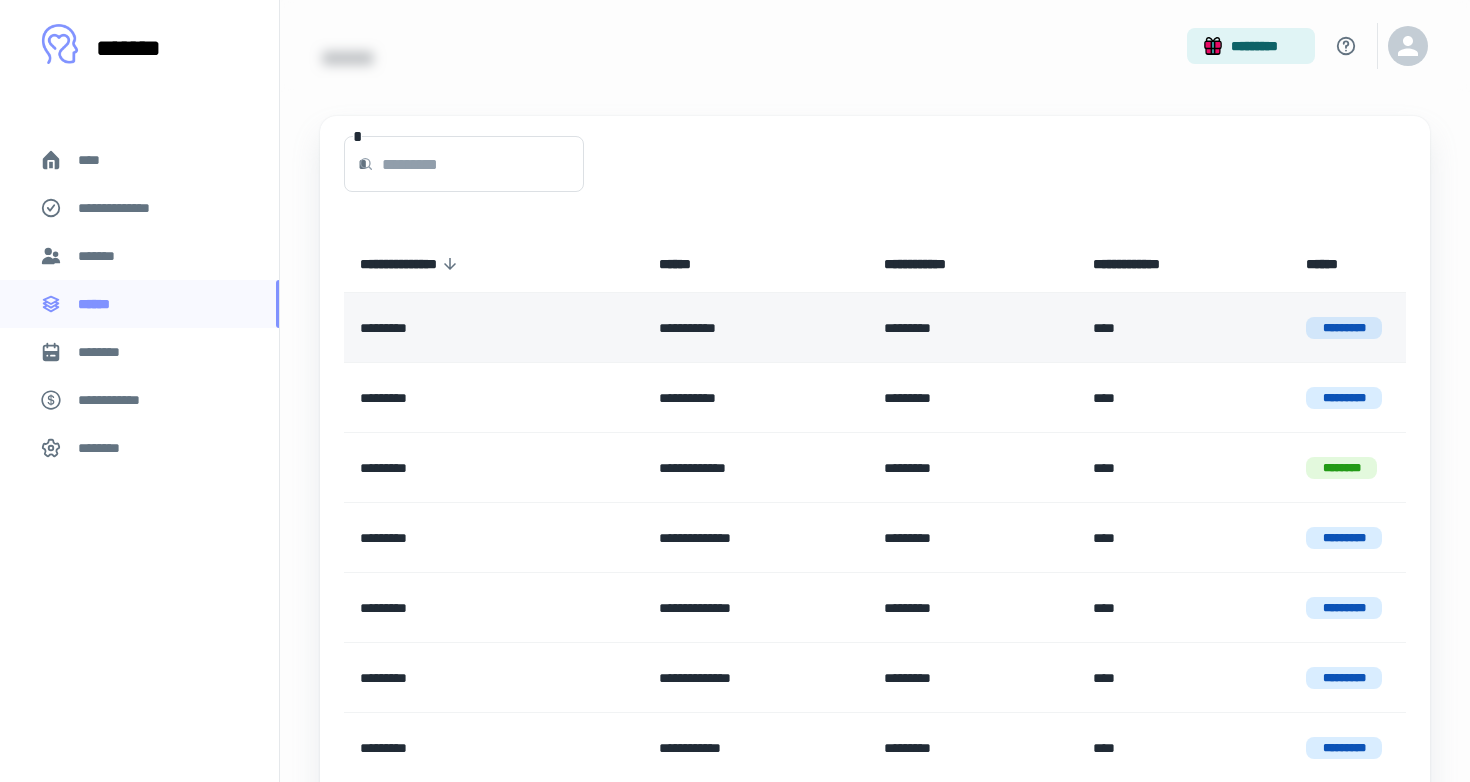 scroll, scrollTop: 39, scrollLeft: 0, axis: vertical 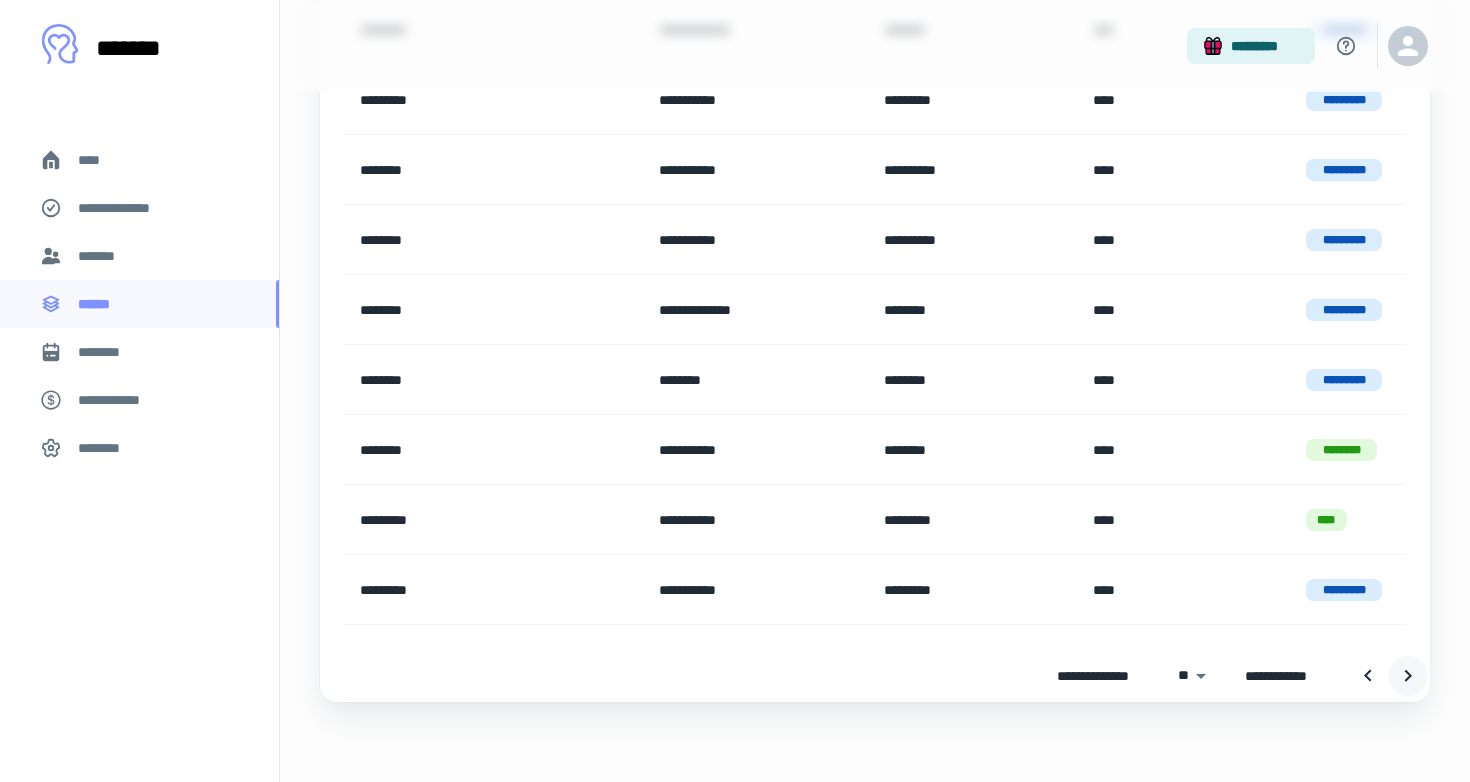 click 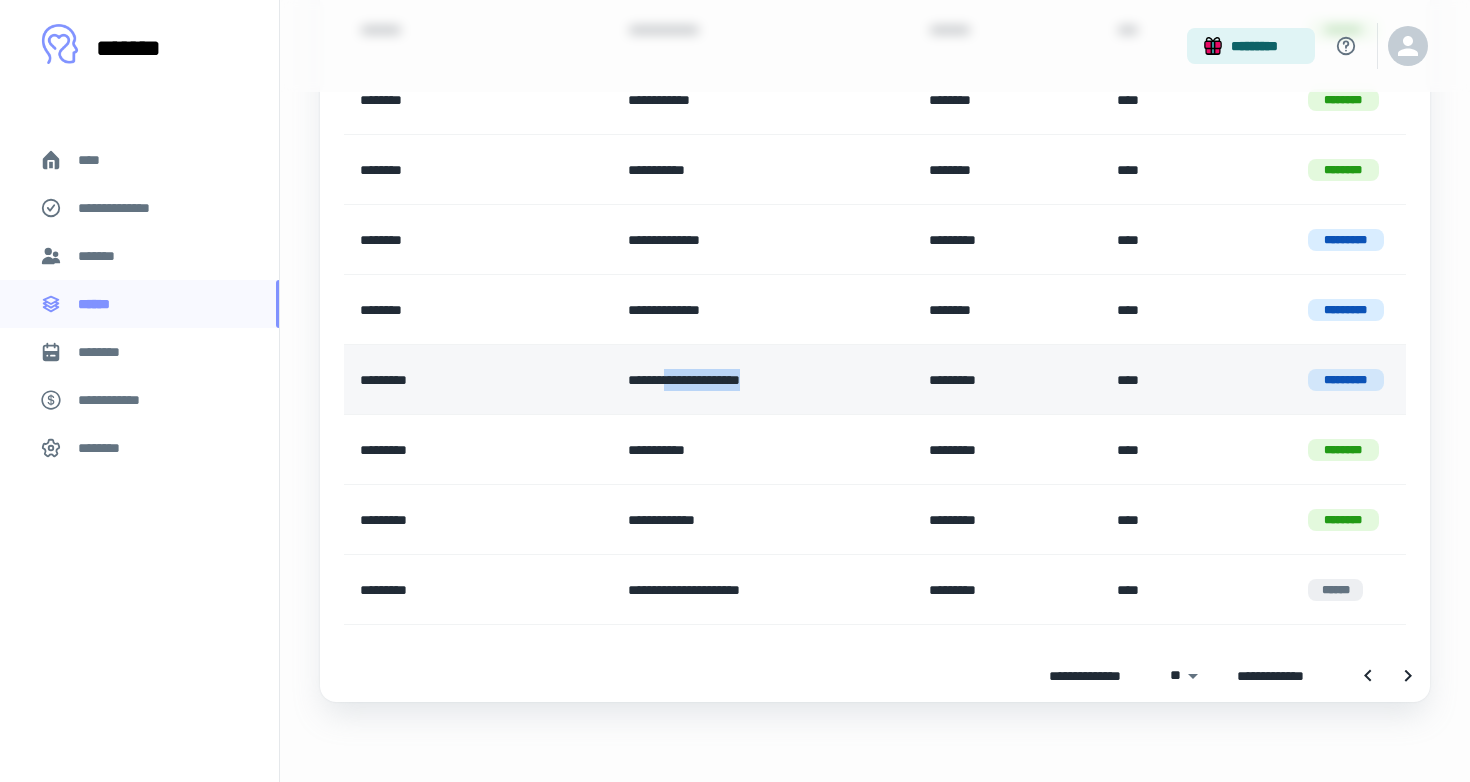 drag, startPoint x: 789, startPoint y: 374, endPoint x: 669, endPoint y: 374, distance: 120 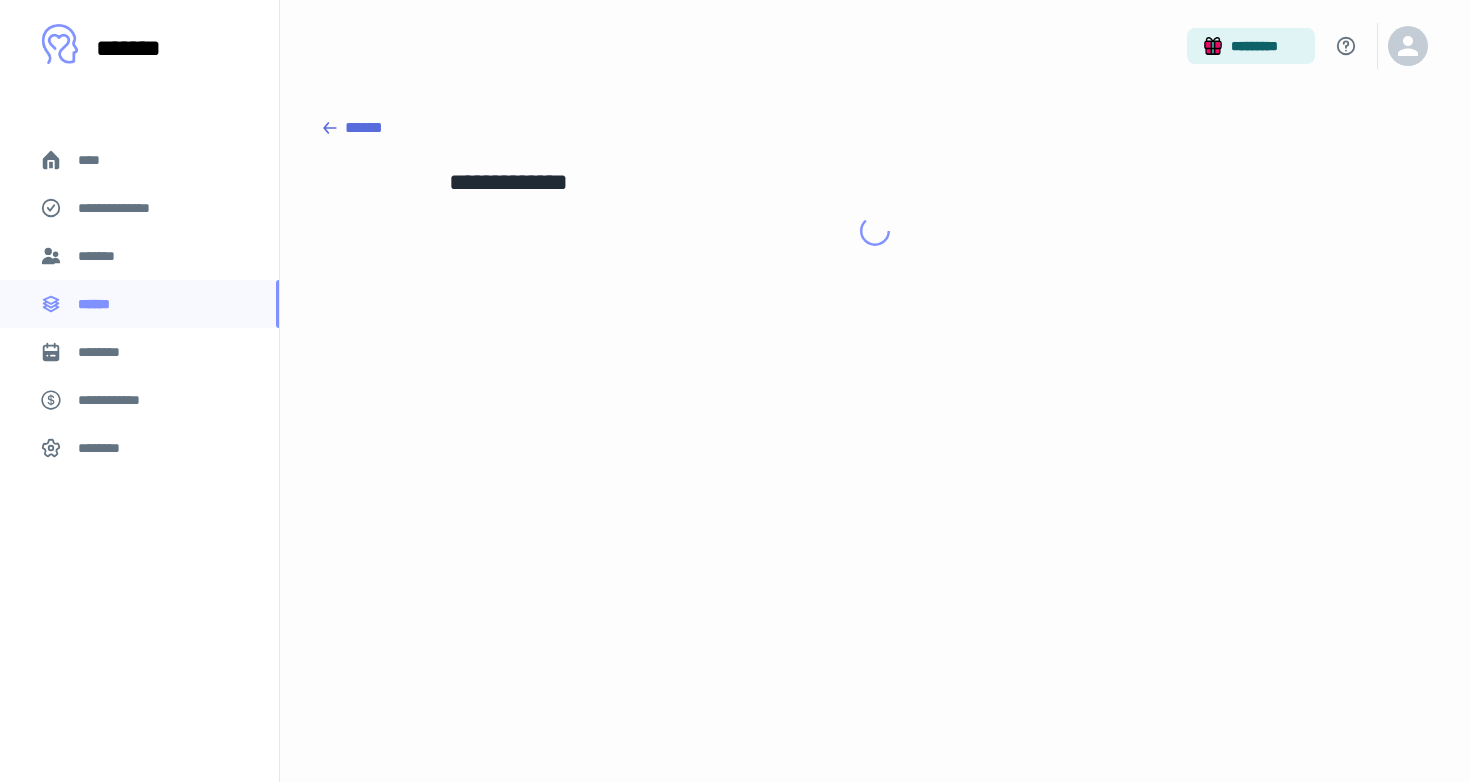 scroll, scrollTop: 0, scrollLeft: 0, axis: both 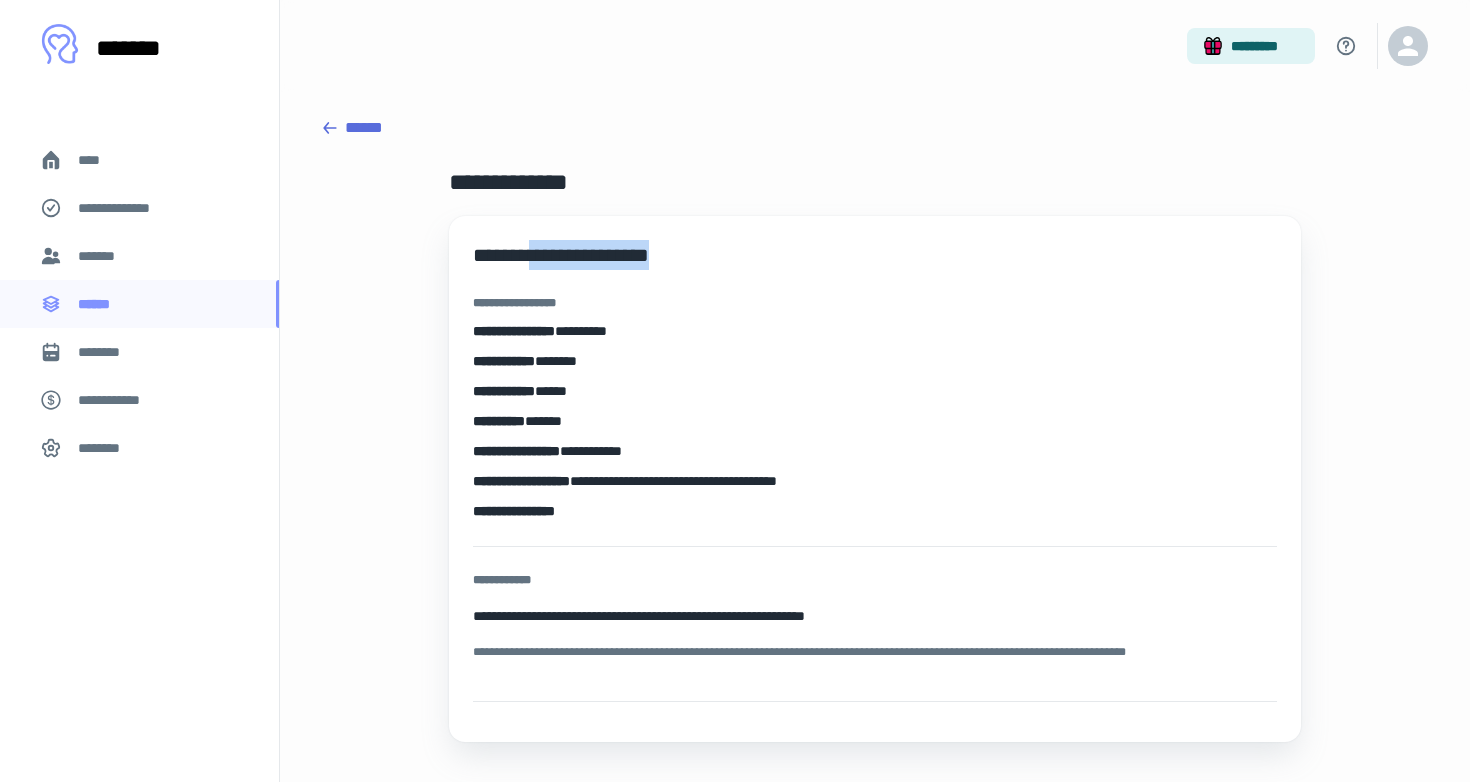 drag, startPoint x: 705, startPoint y: 257, endPoint x: 546, endPoint y: 257, distance: 159 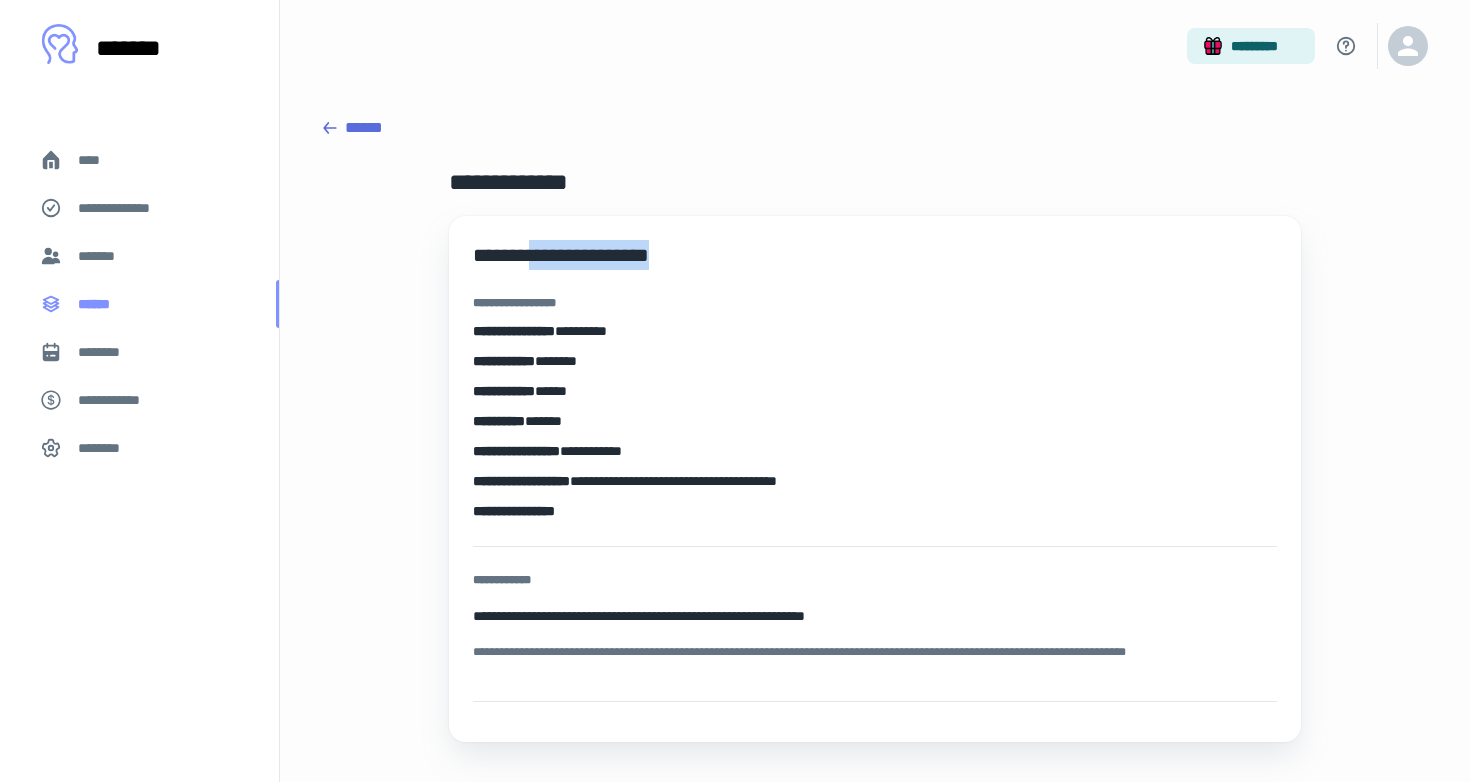 click on "******" at bounding box center (139, 304) 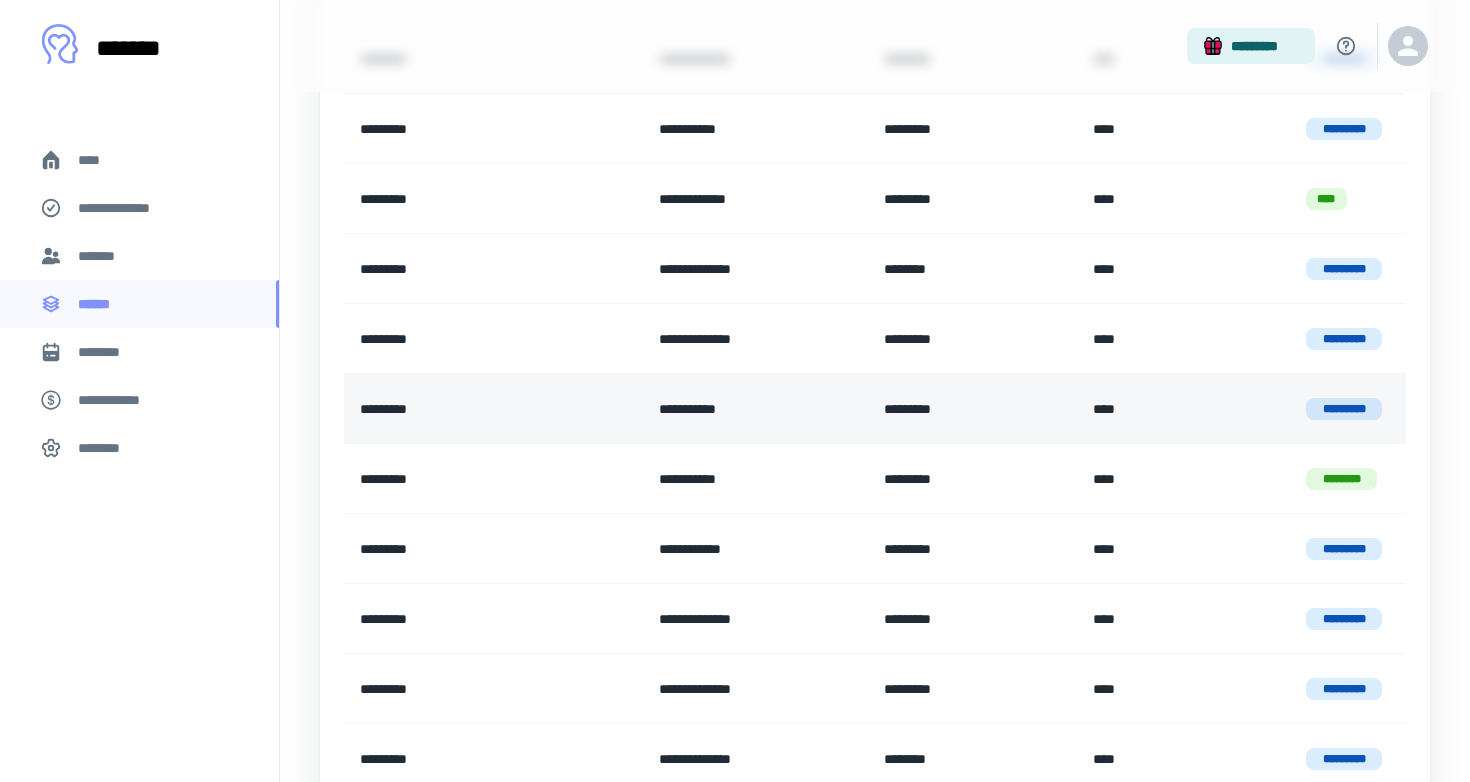 scroll, scrollTop: 697, scrollLeft: 0, axis: vertical 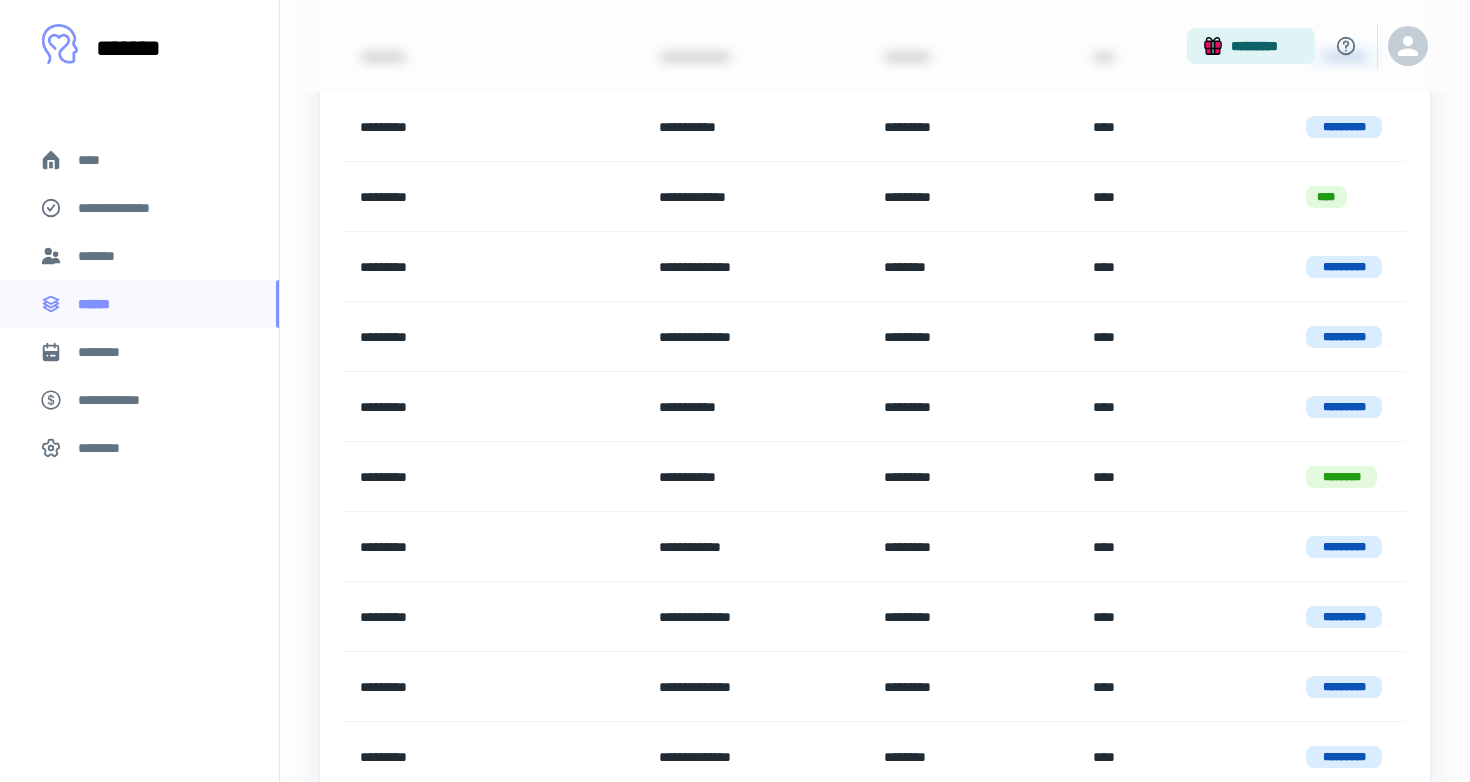 click on "*******" at bounding box center [139, 256] 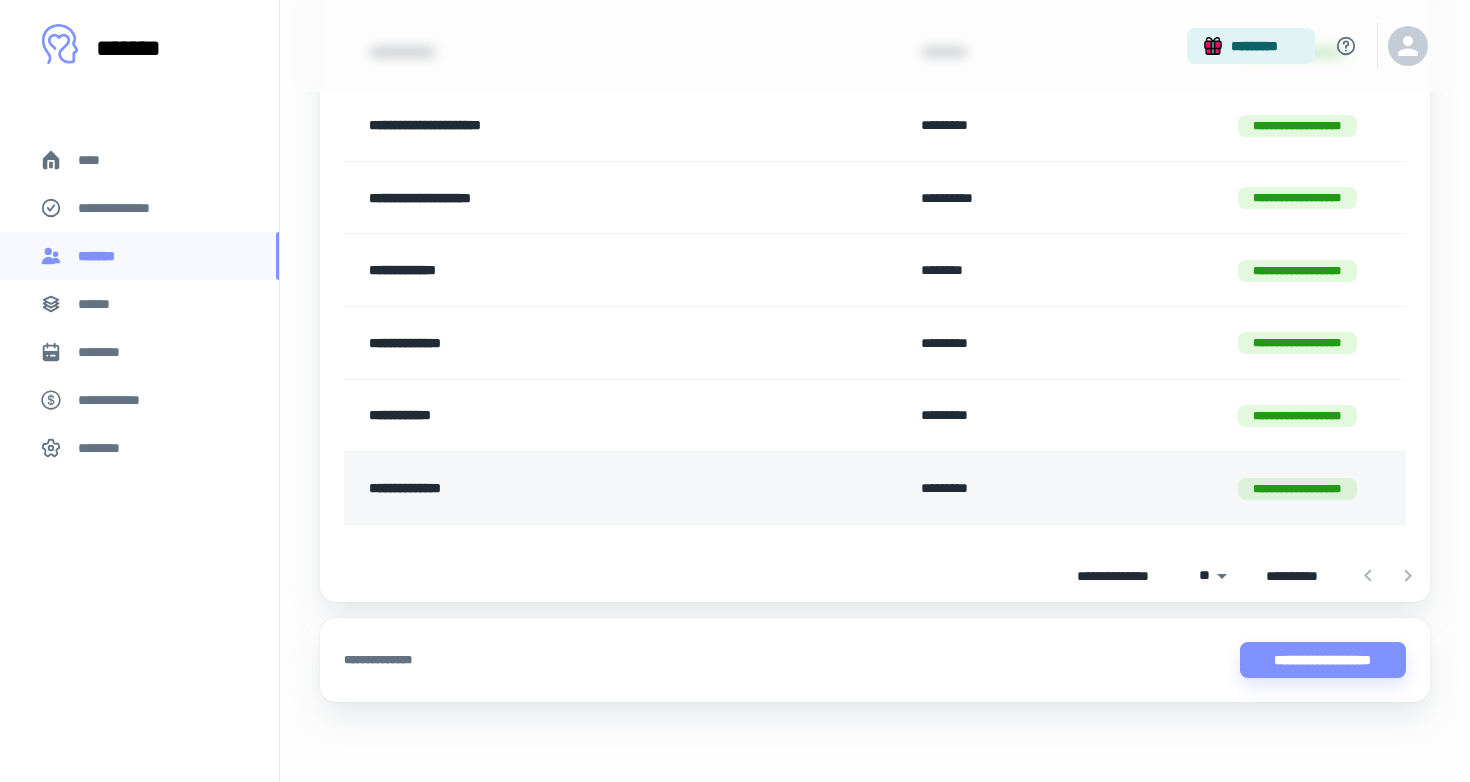 scroll, scrollTop: 788, scrollLeft: 0, axis: vertical 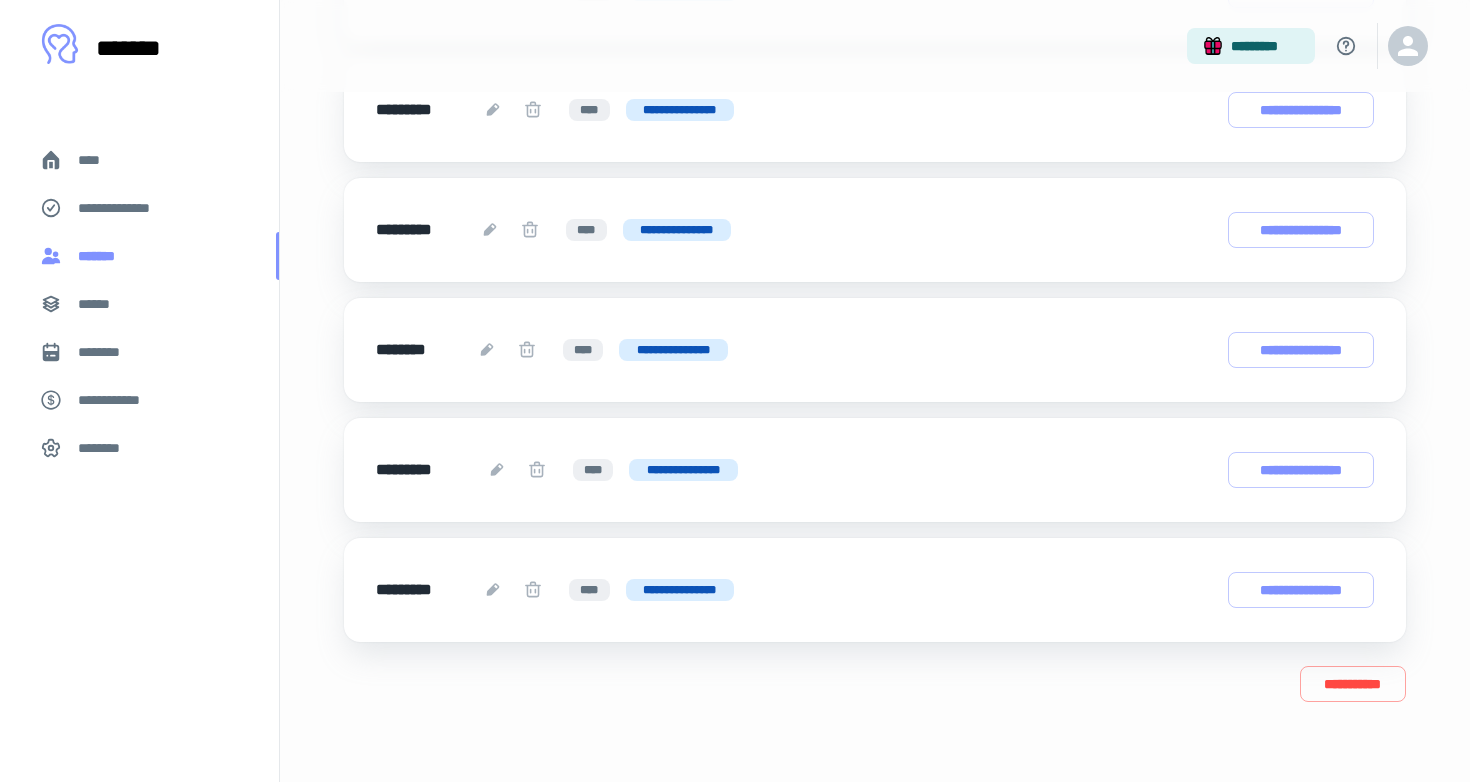 click on "*******" at bounding box center (139, 256) 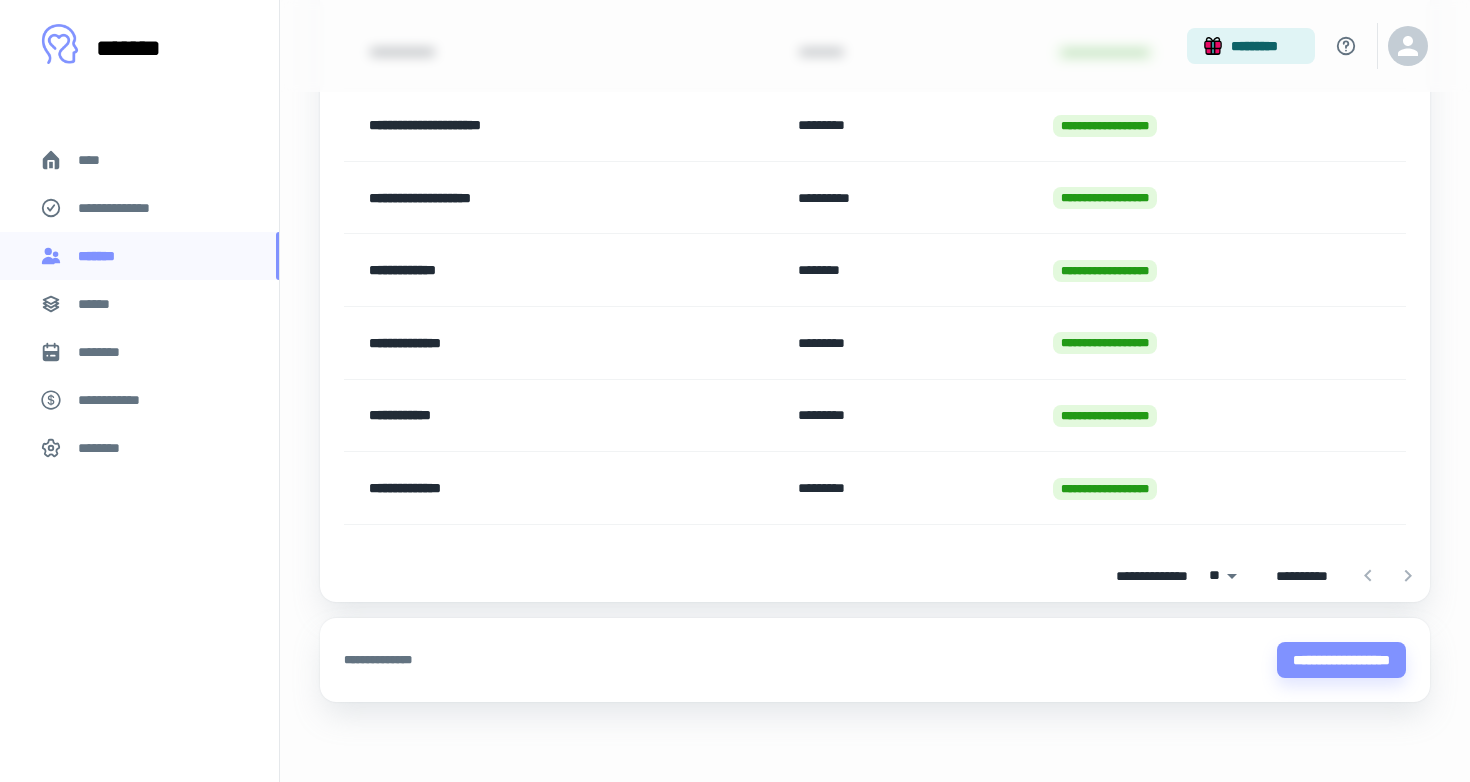 scroll, scrollTop: 0, scrollLeft: 0, axis: both 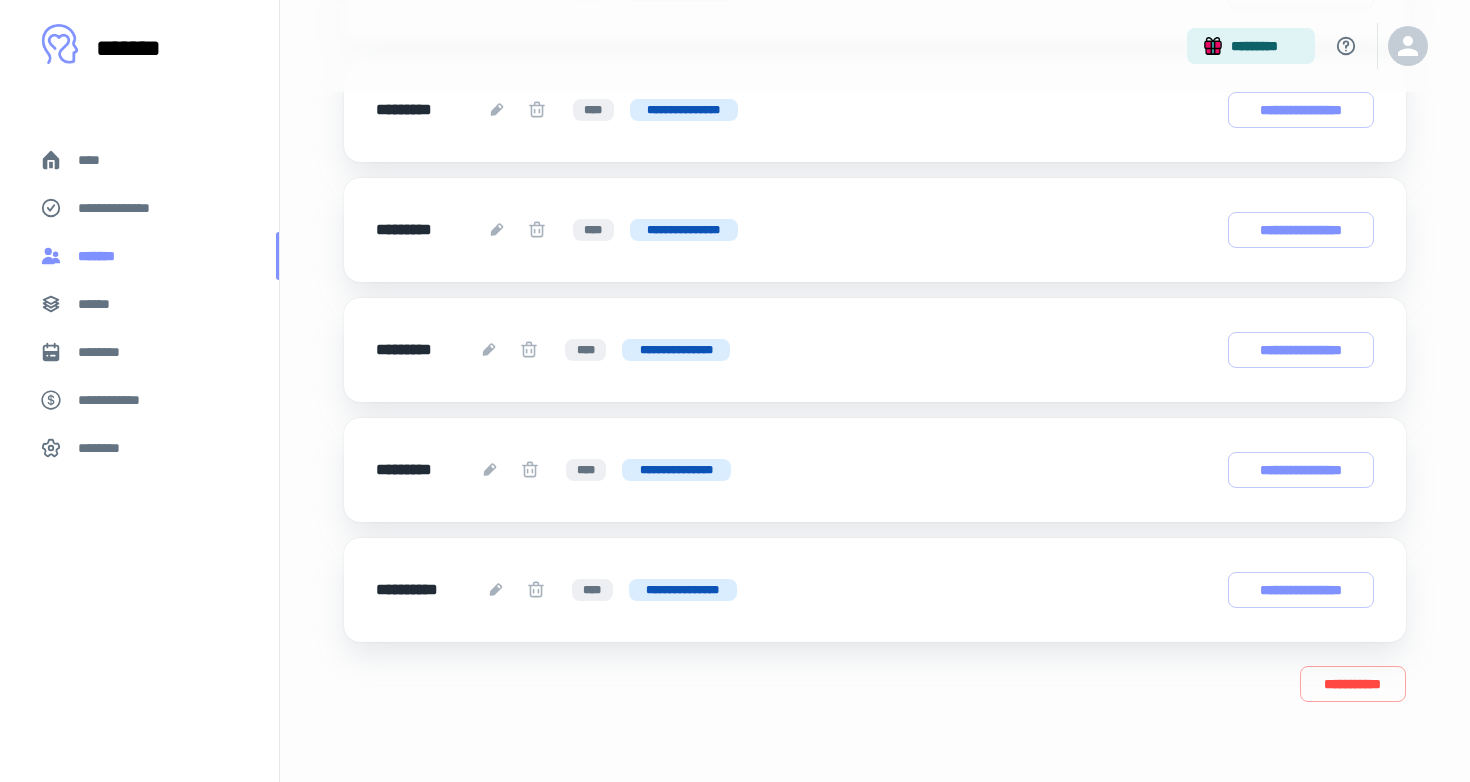 click on "*******" at bounding box center (139, 256) 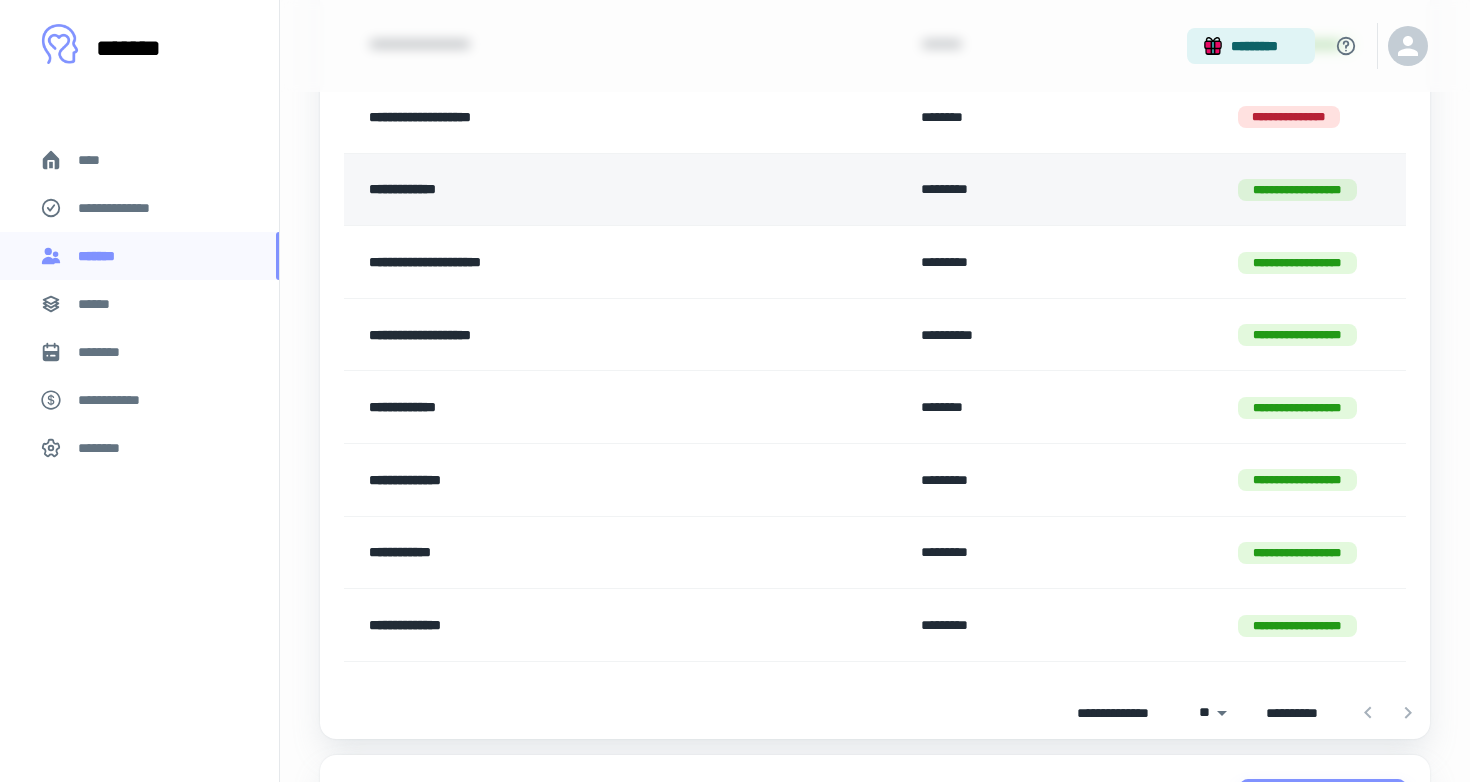 scroll, scrollTop: 788, scrollLeft: 0, axis: vertical 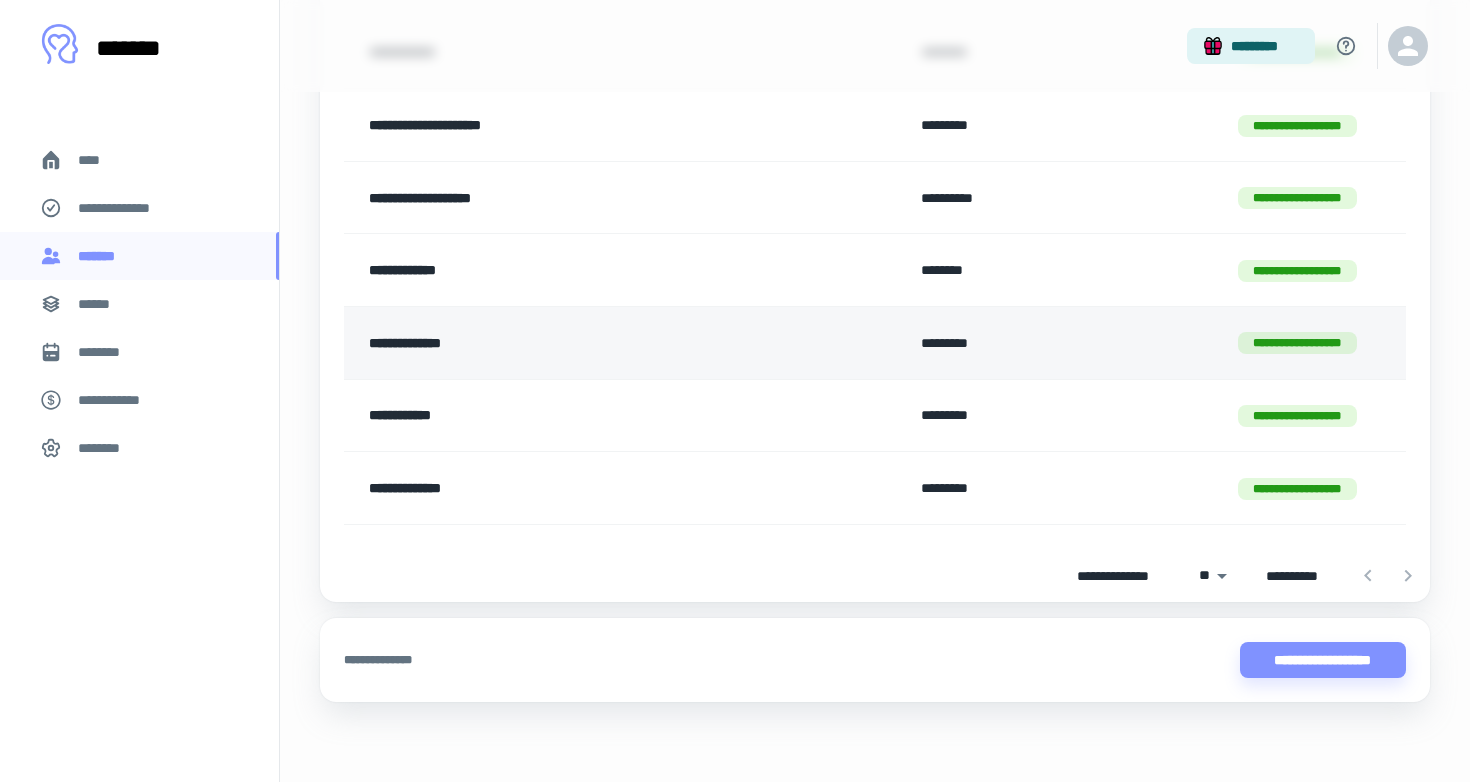 click on "**********" at bounding box center (574, 343) 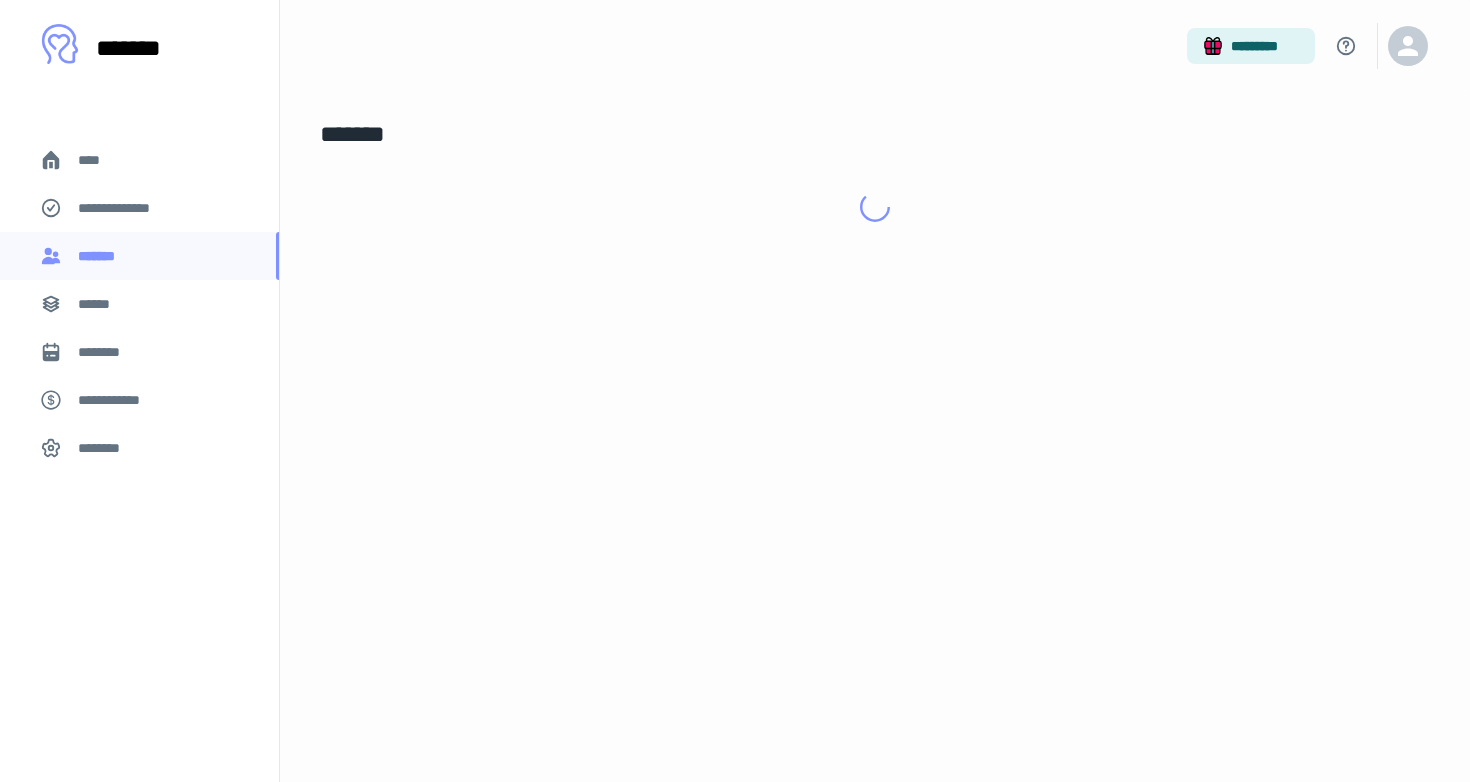 scroll, scrollTop: 0, scrollLeft: 0, axis: both 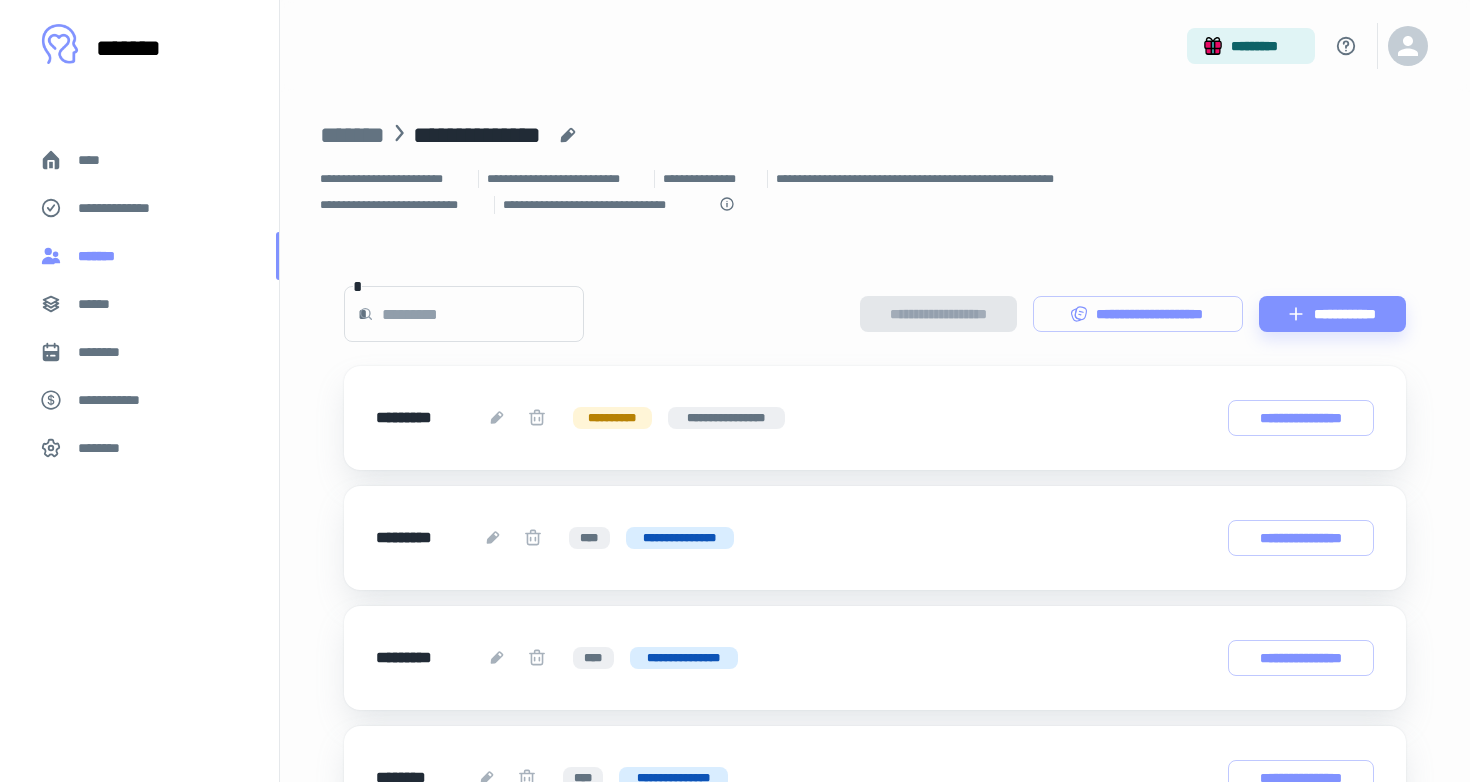 click on "*******" at bounding box center [101, 256] 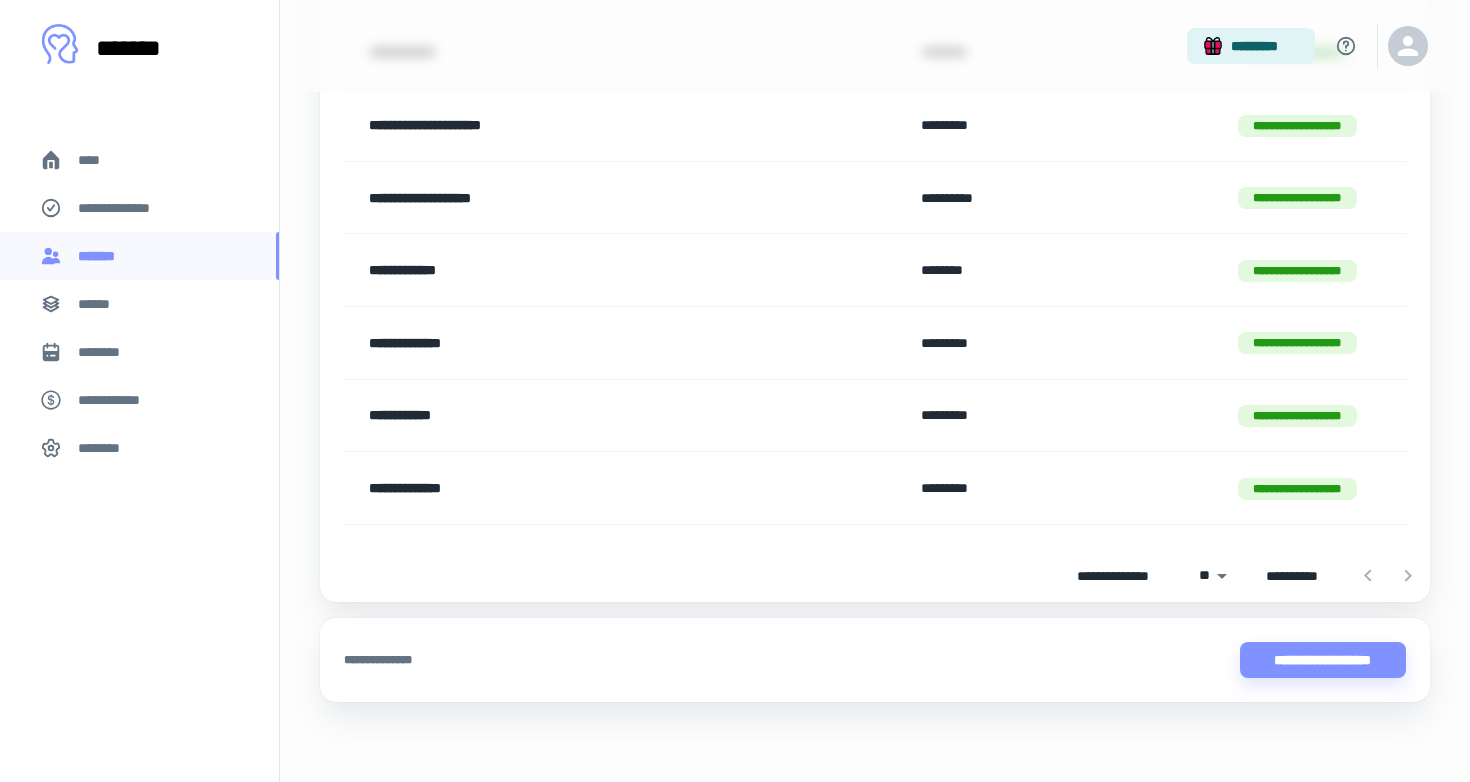scroll, scrollTop: 788, scrollLeft: 0, axis: vertical 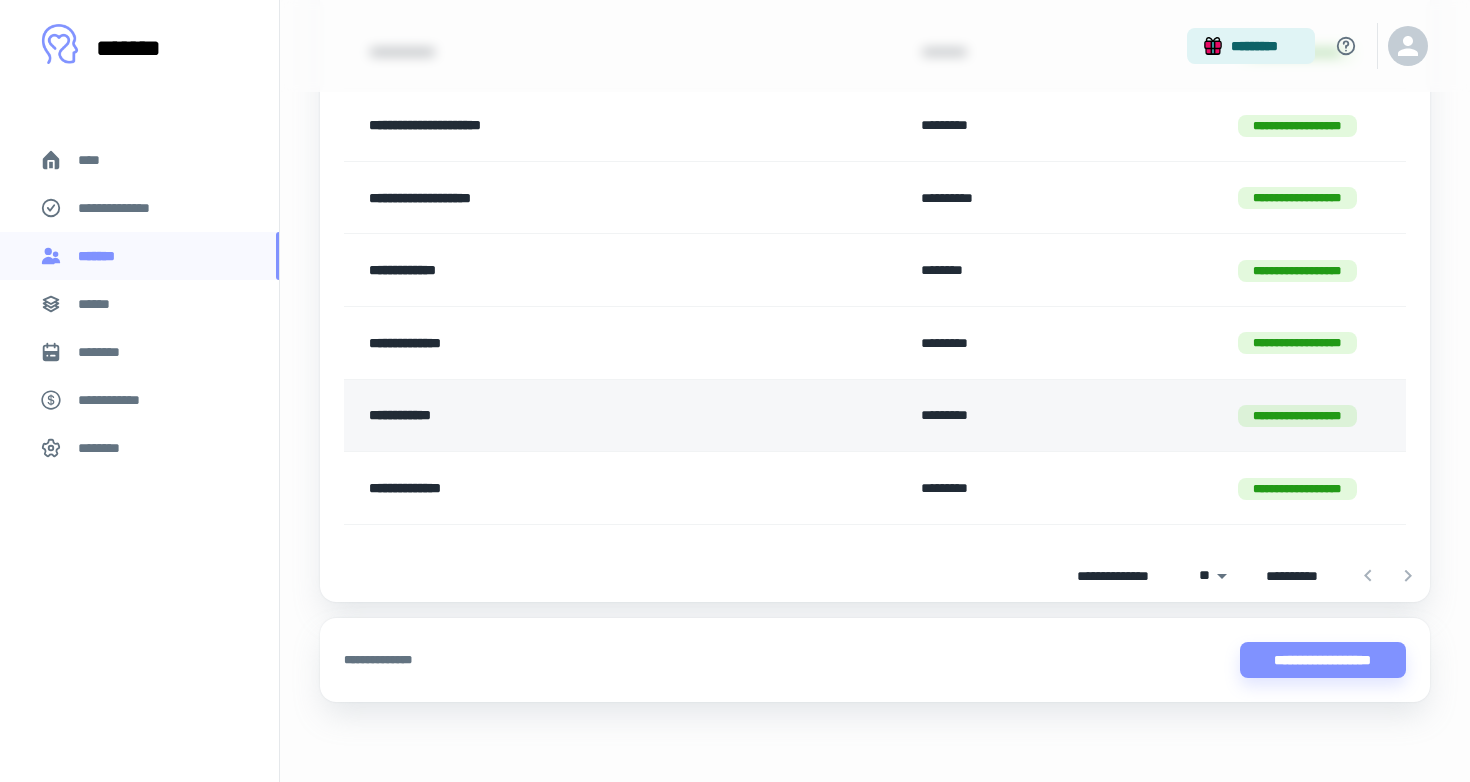 click on "**********" at bounding box center (1314, 415) 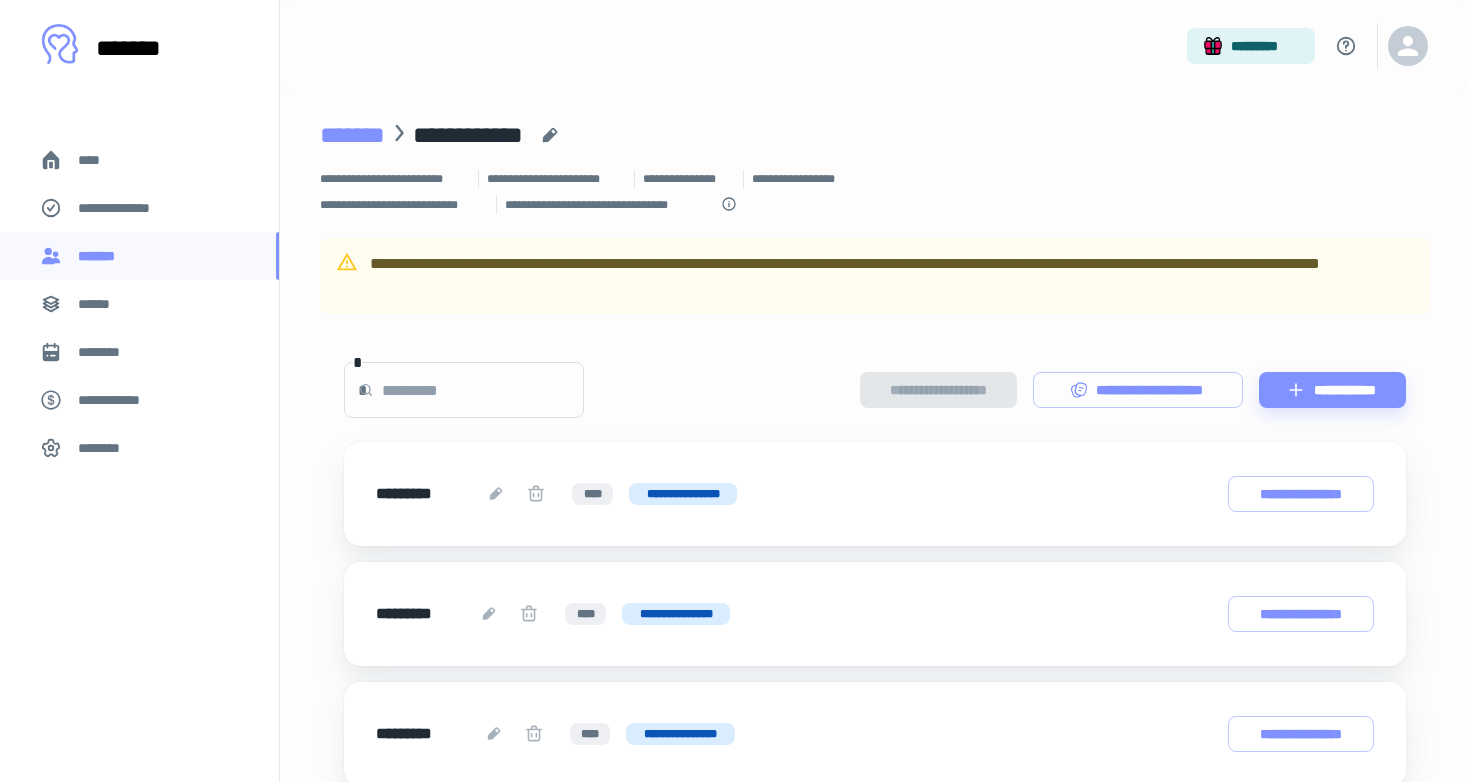 scroll, scrollTop: 0, scrollLeft: 0, axis: both 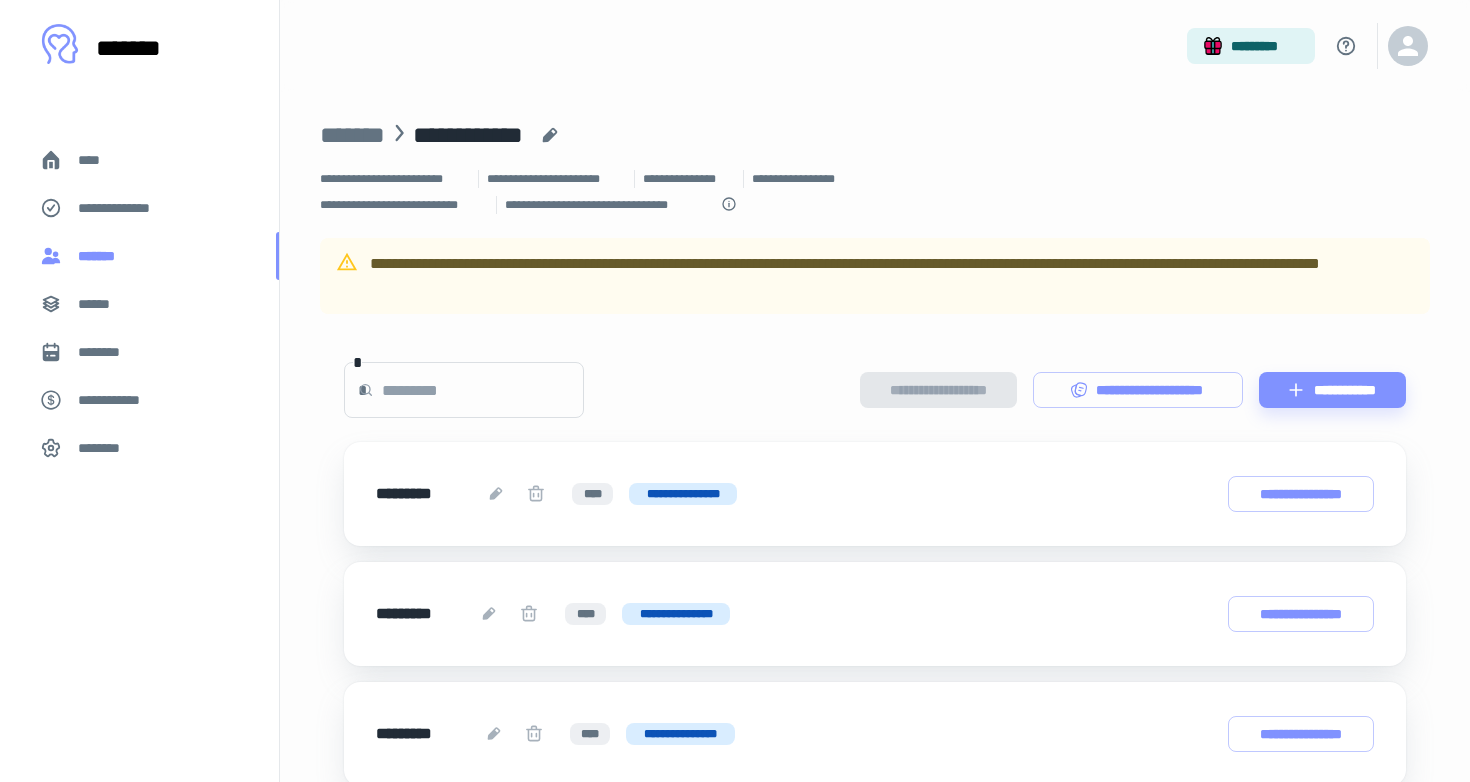 click on "*******" at bounding box center (139, 256) 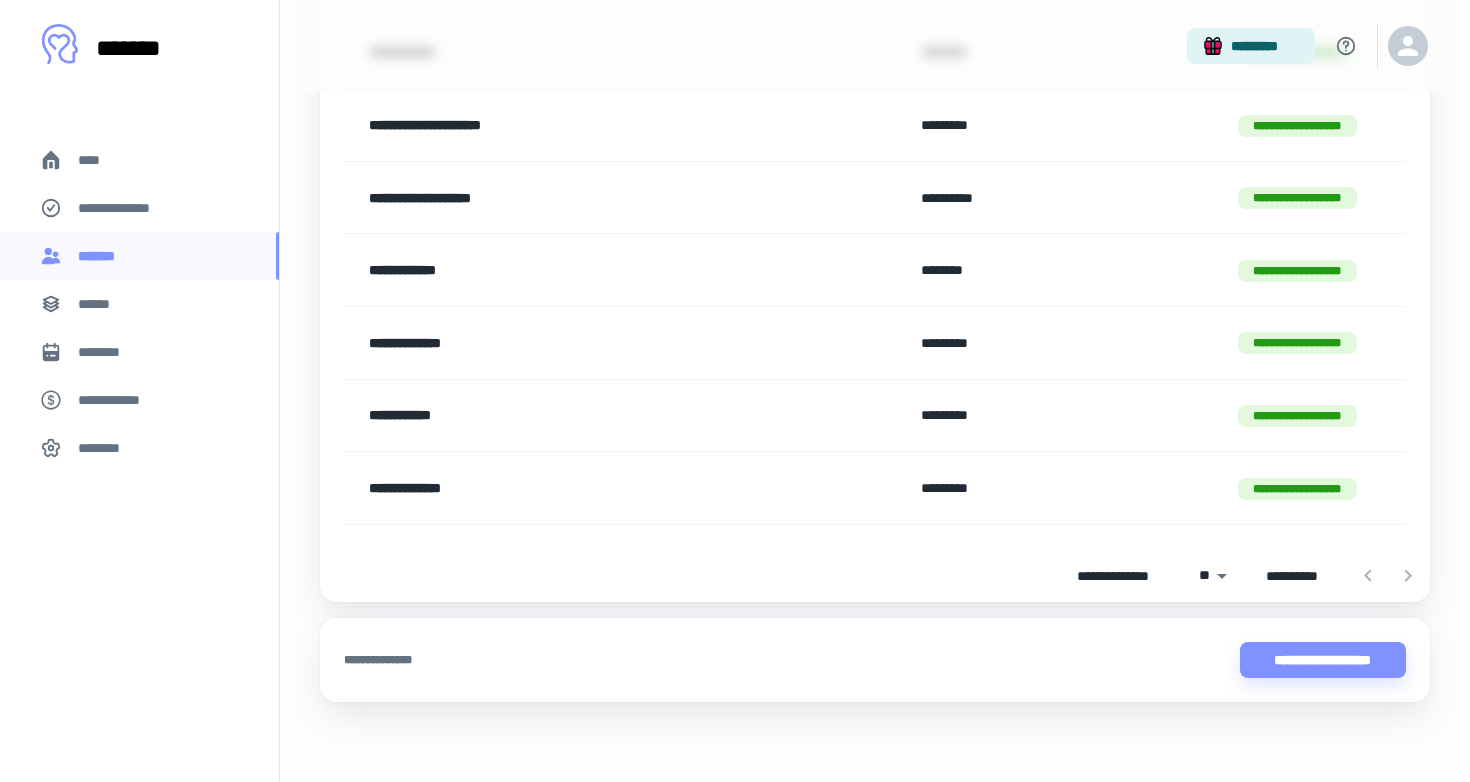 scroll, scrollTop: 788, scrollLeft: 0, axis: vertical 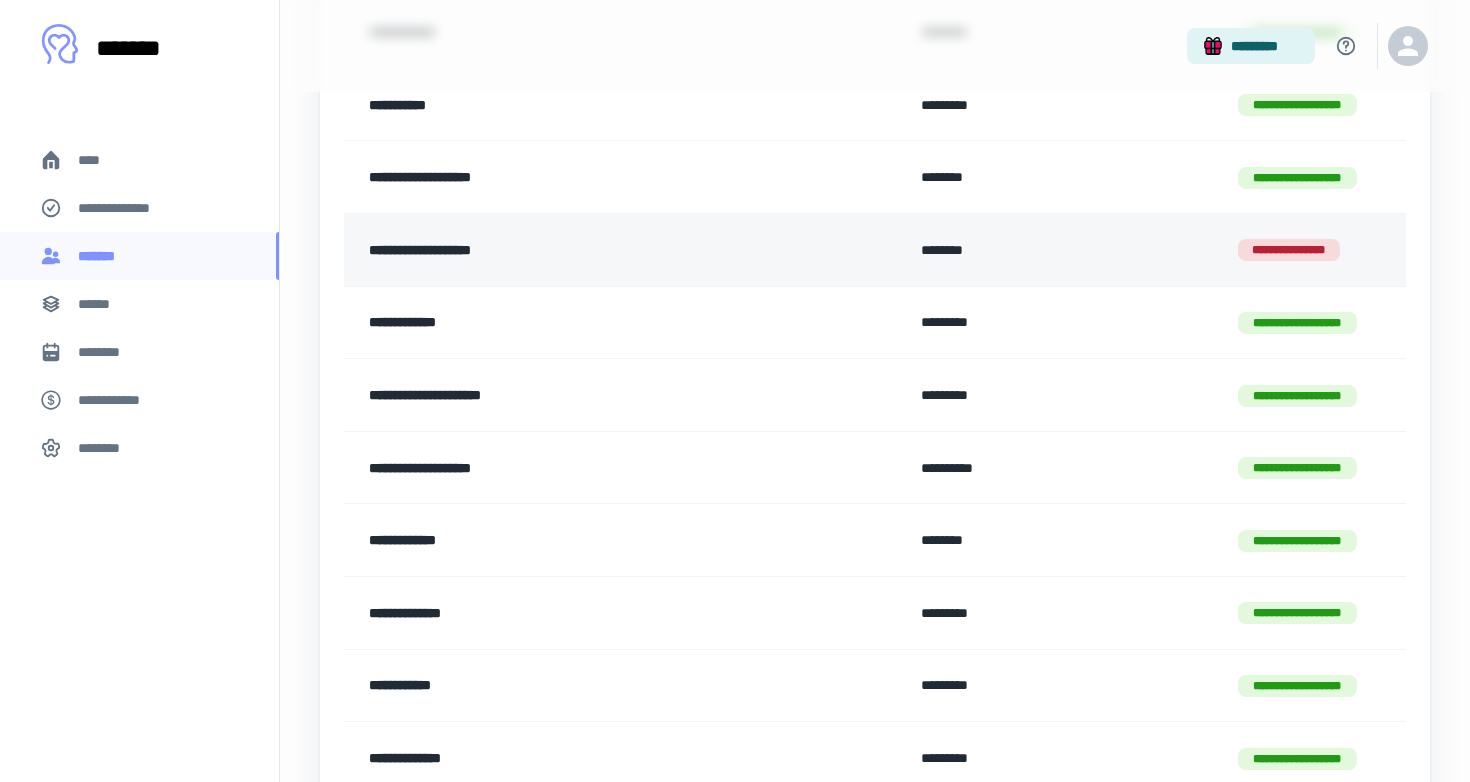 click on "**********" at bounding box center (624, 250) 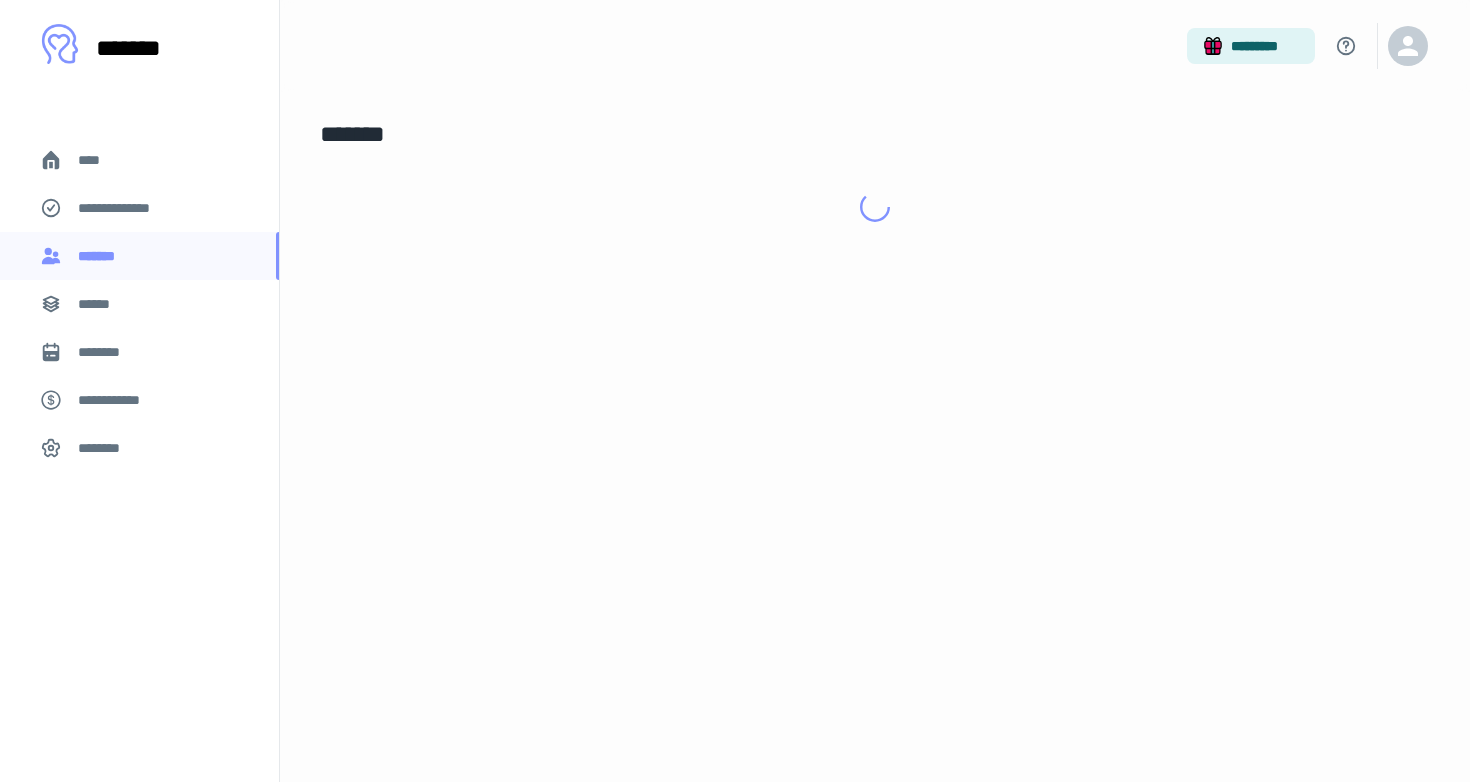 scroll, scrollTop: 0, scrollLeft: 0, axis: both 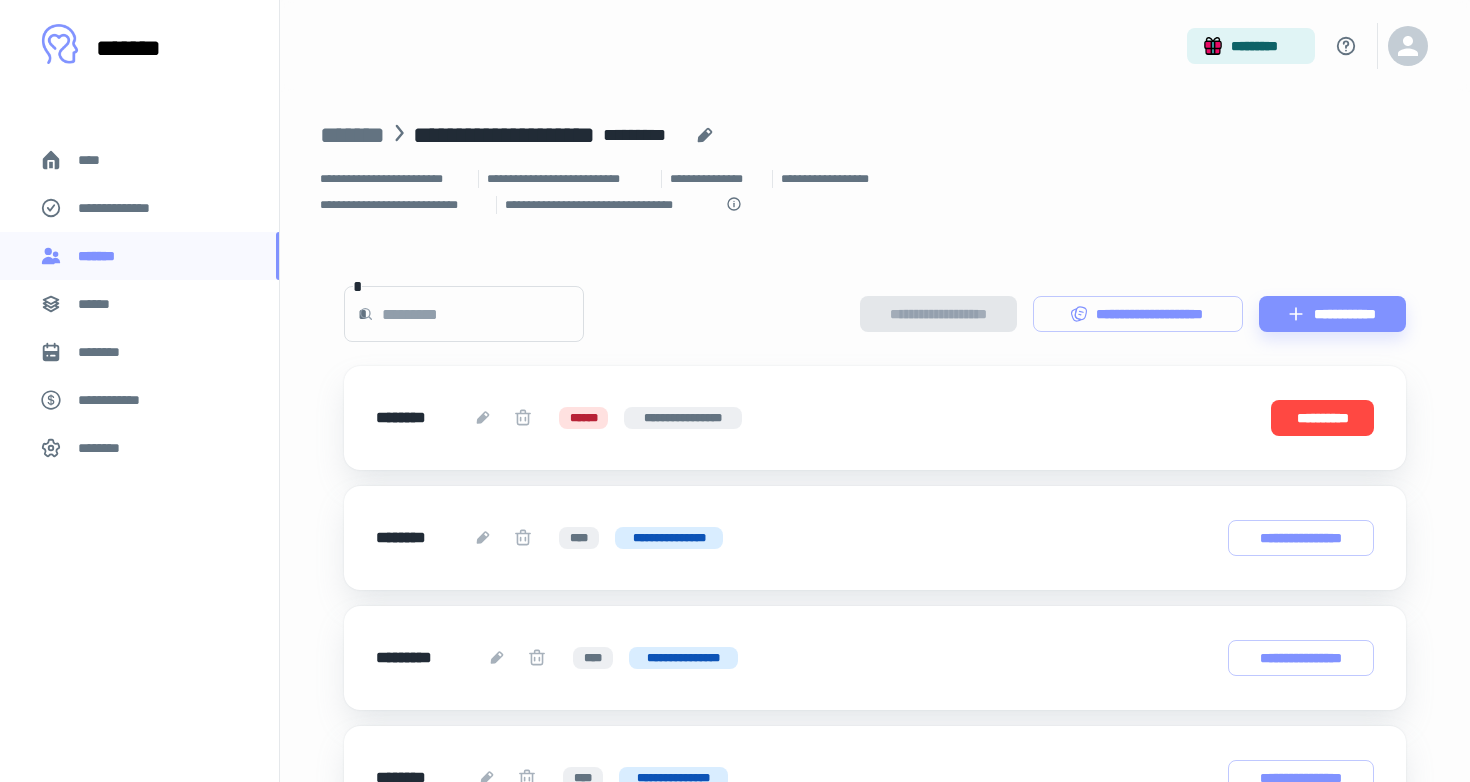 click on "**********" at bounding box center [1322, 418] 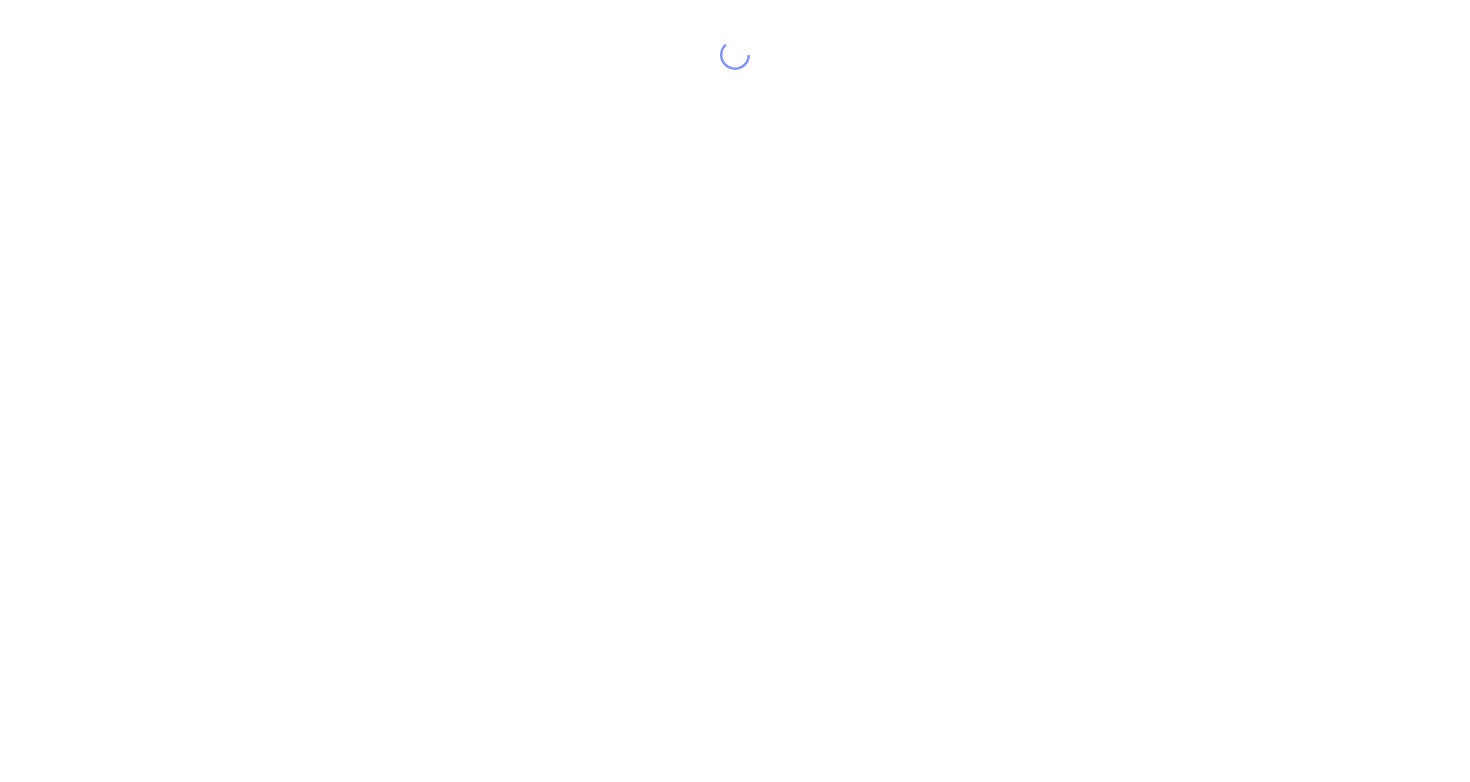scroll, scrollTop: 0, scrollLeft: 0, axis: both 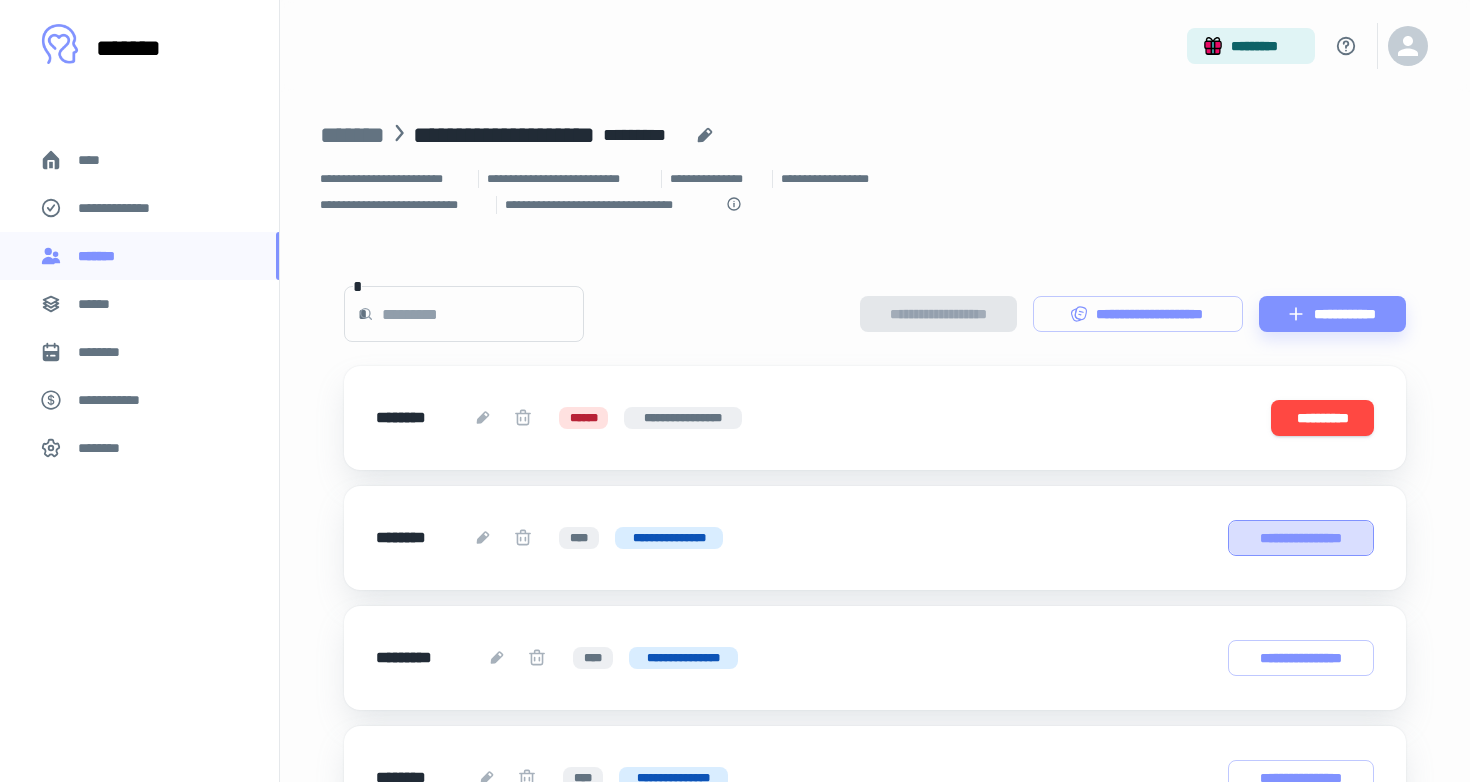 click on "**********" at bounding box center (1301, 538) 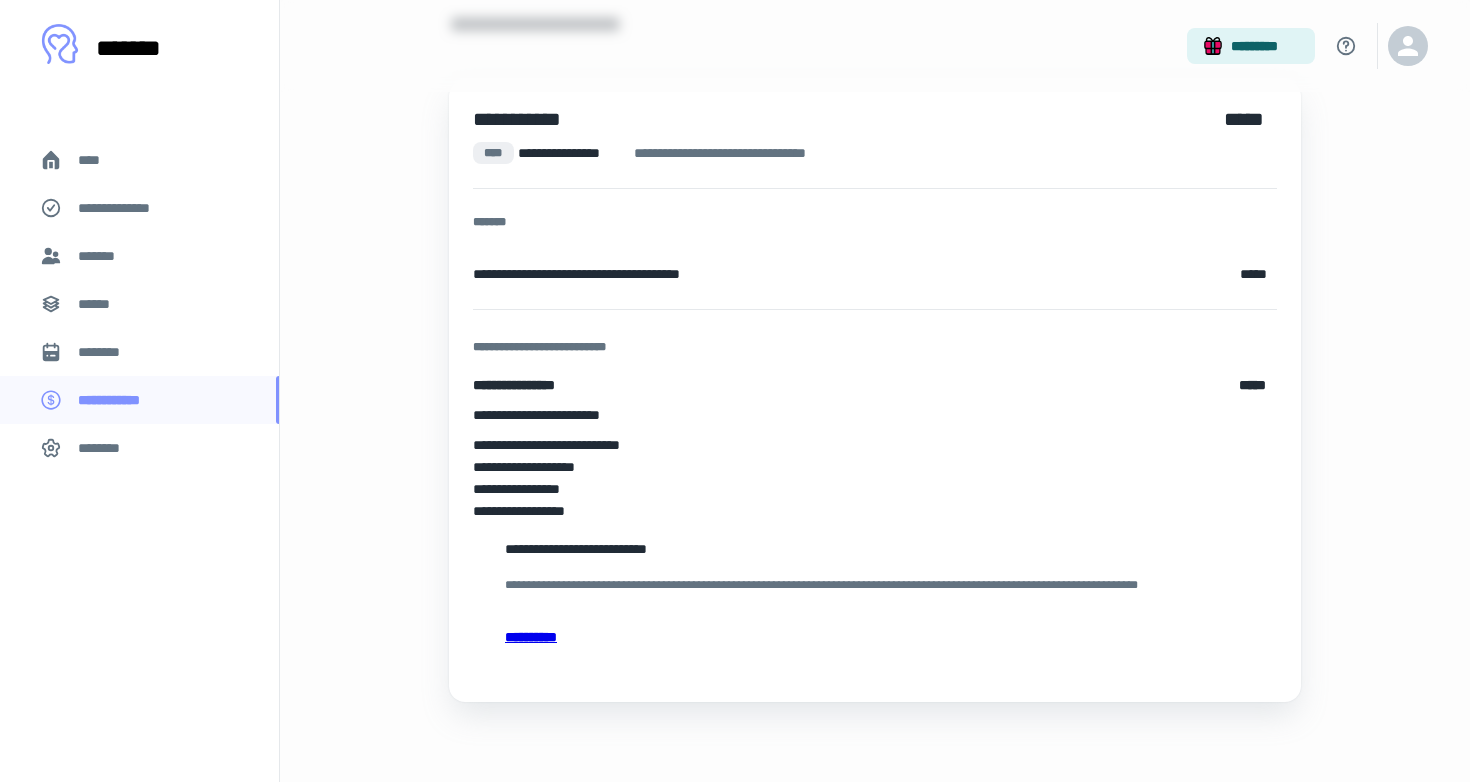 scroll, scrollTop: 158, scrollLeft: 0, axis: vertical 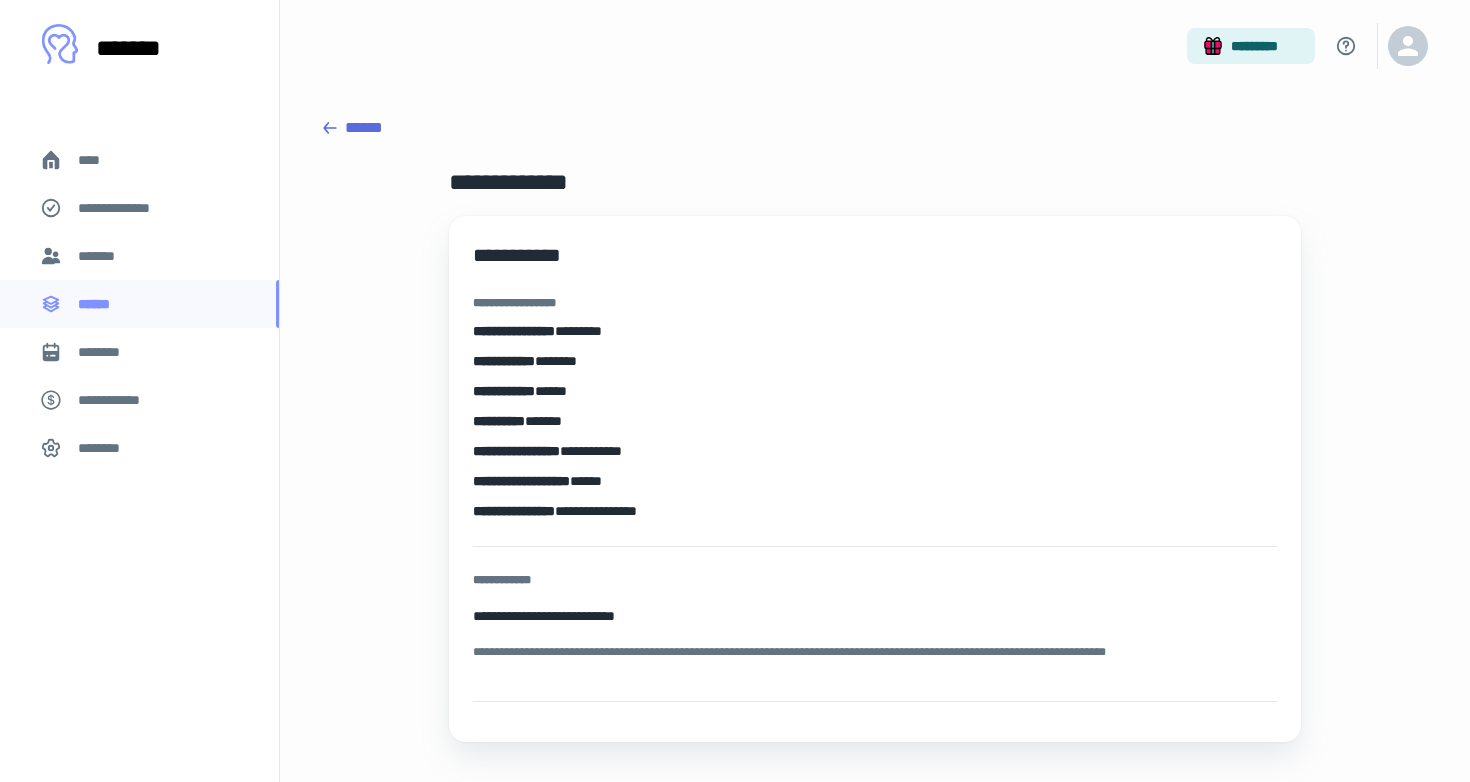 click on "****" at bounding box center (139, 160) 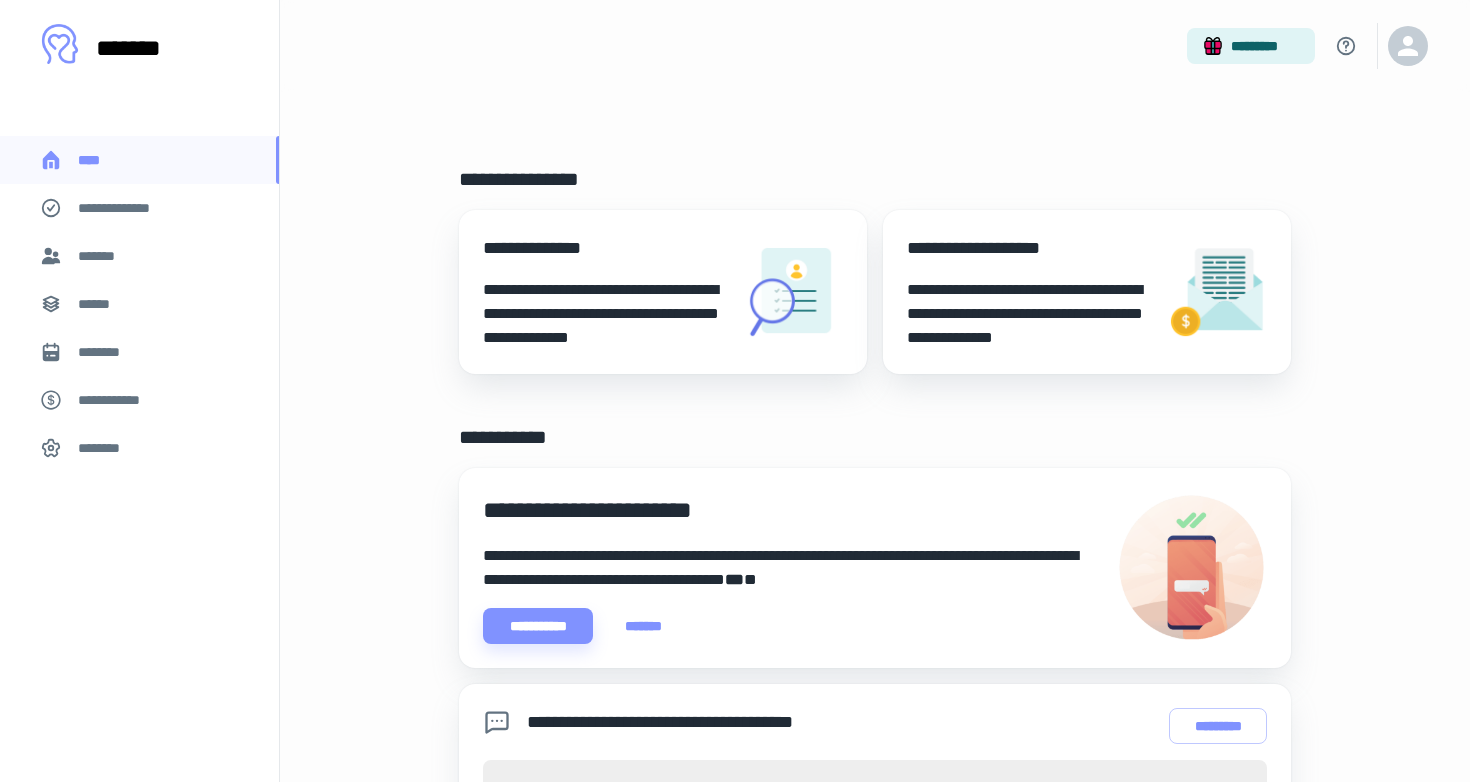 click on "*******" at bounding box center [139, 256] 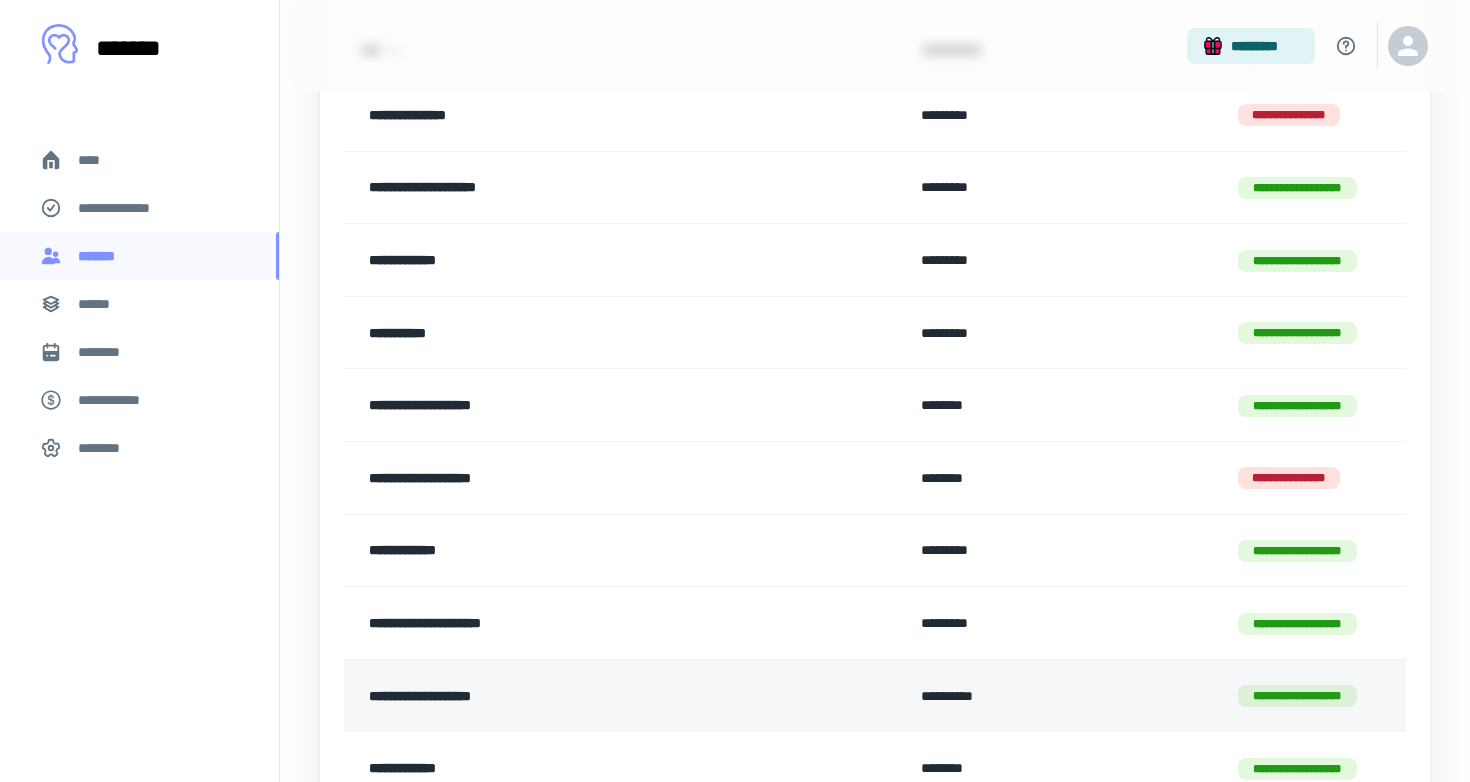 scroll, scrollTop: 588, scrollLeft: 0, axis: vertical 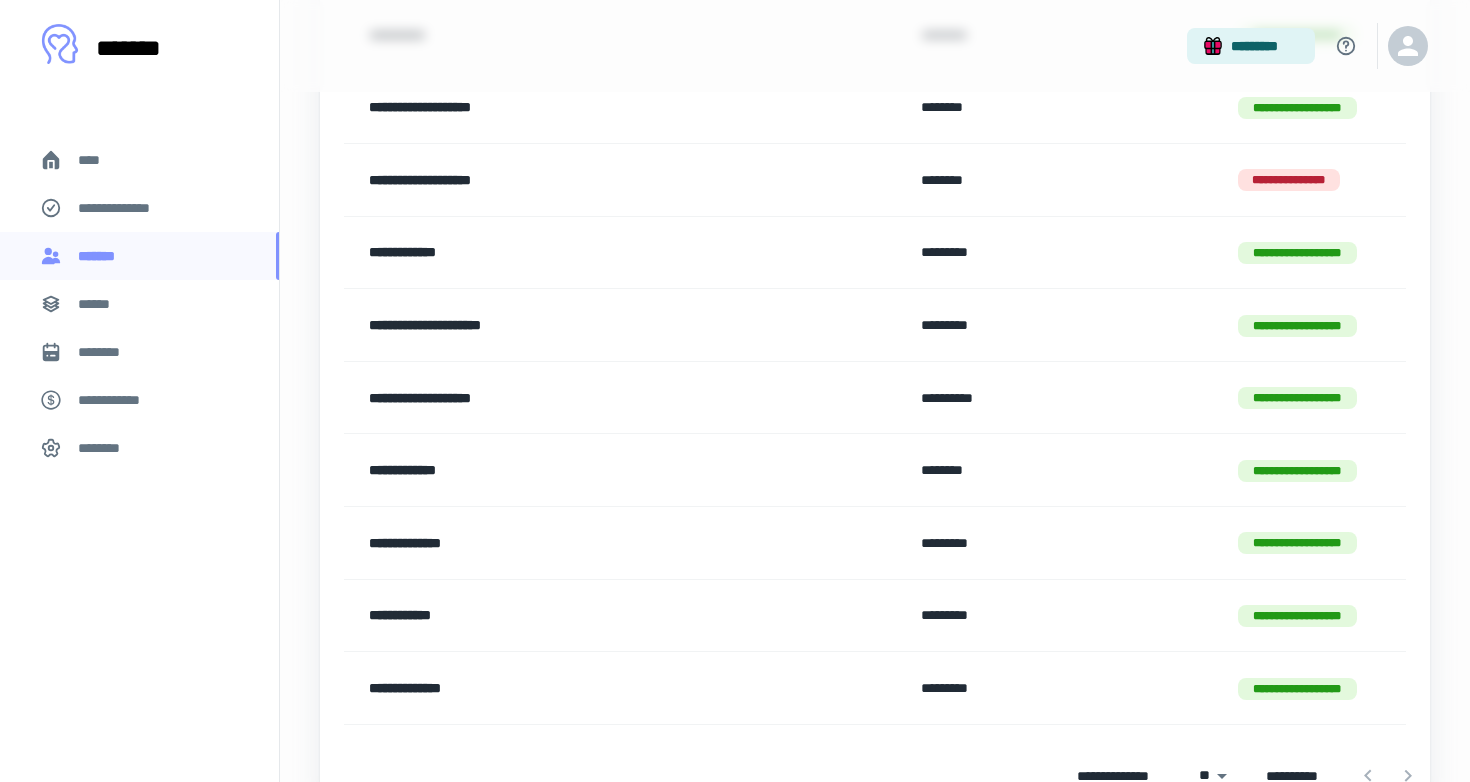 click on "**********" at bounding box center [574, 616] 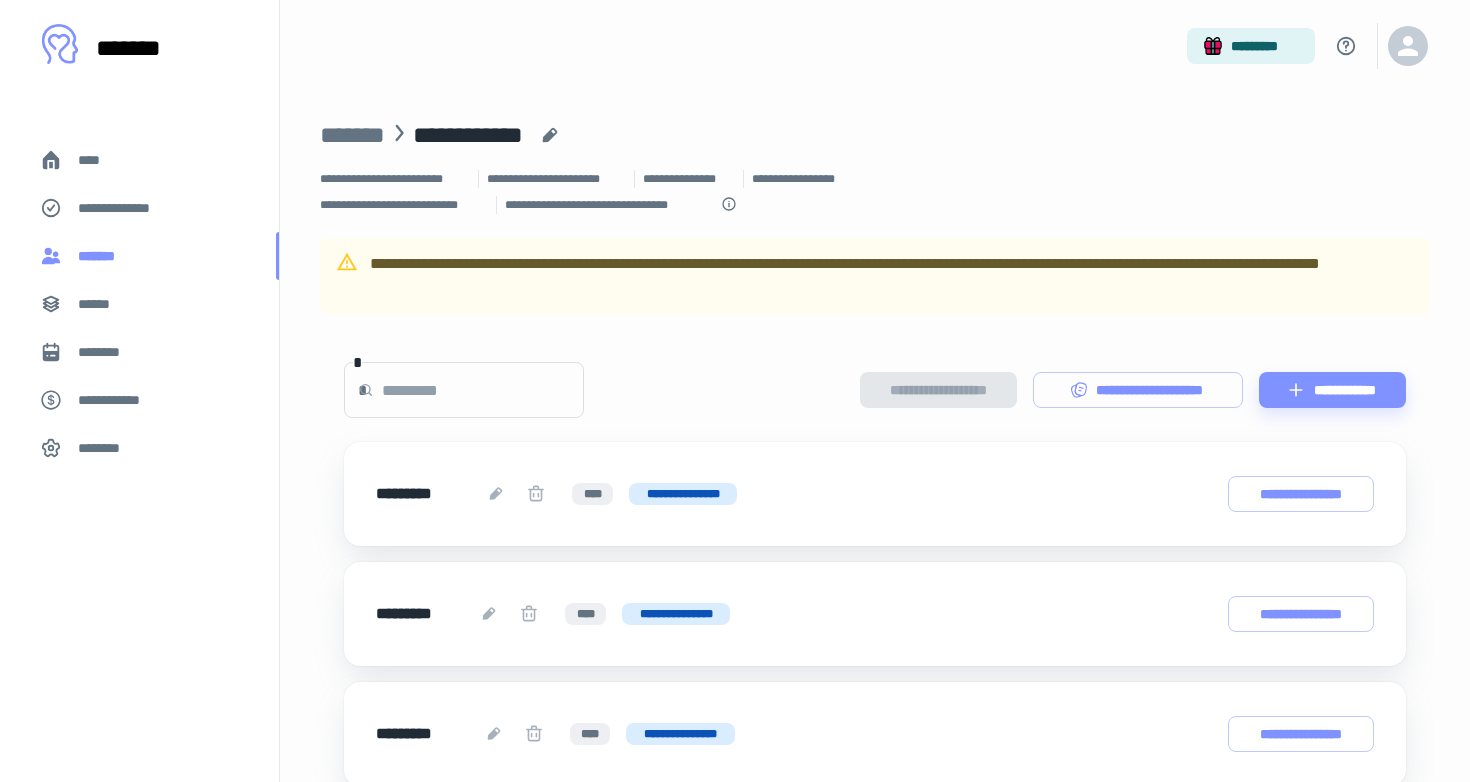 scroll, scrollTop: 0, scrollLeft: 0, axis: both 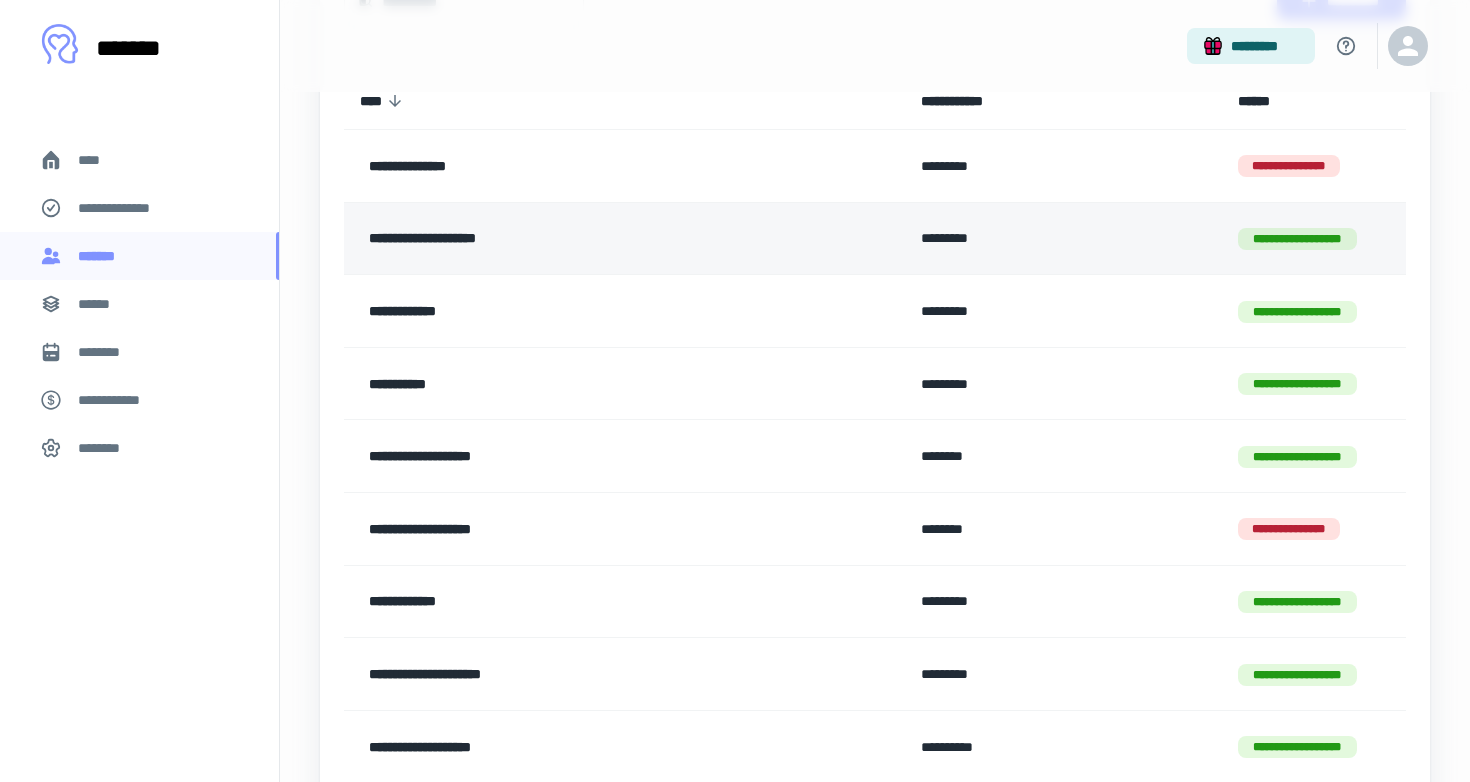 click on "**********" at bounding box center (574, 239) 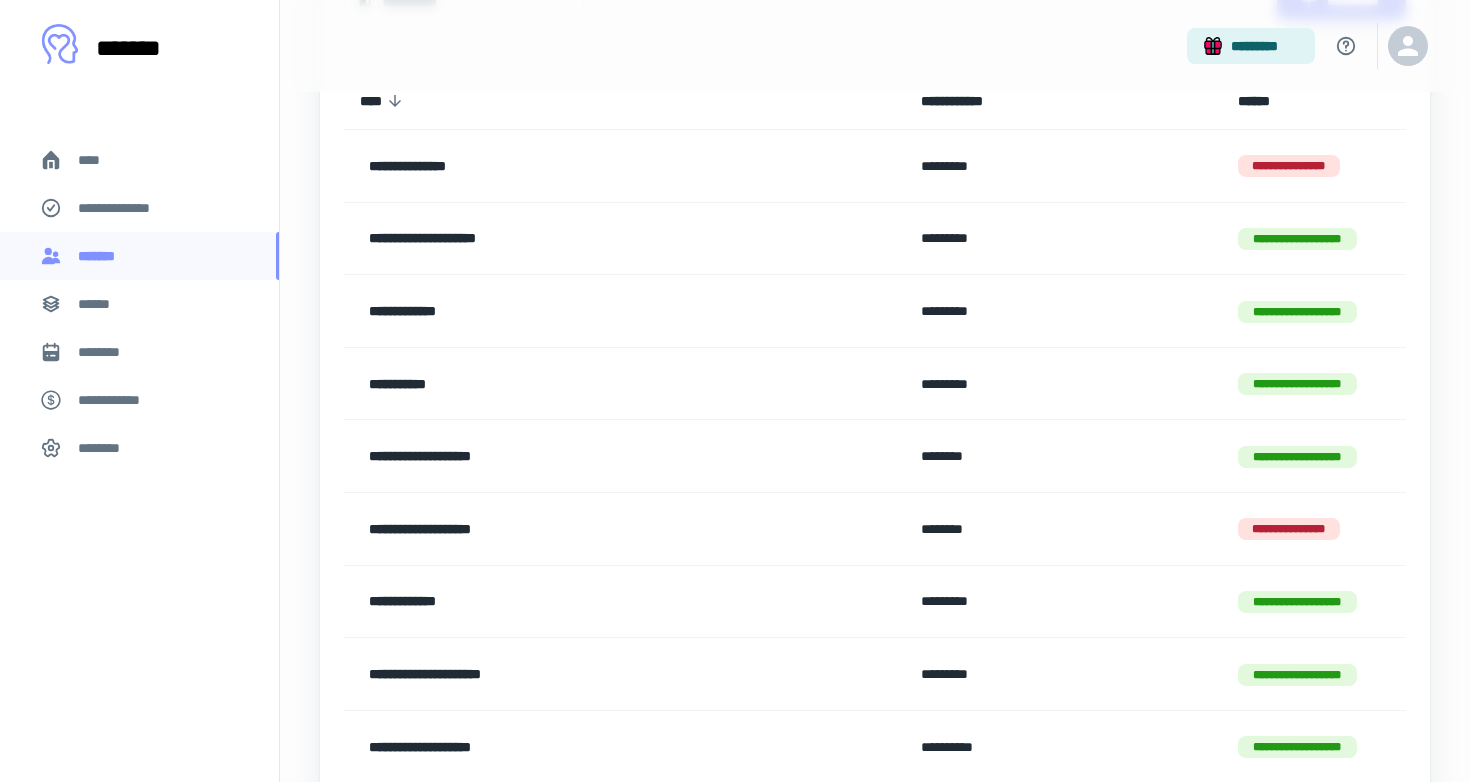 scroll, scrollTop: 0, scrollLeft: 0, axis: both 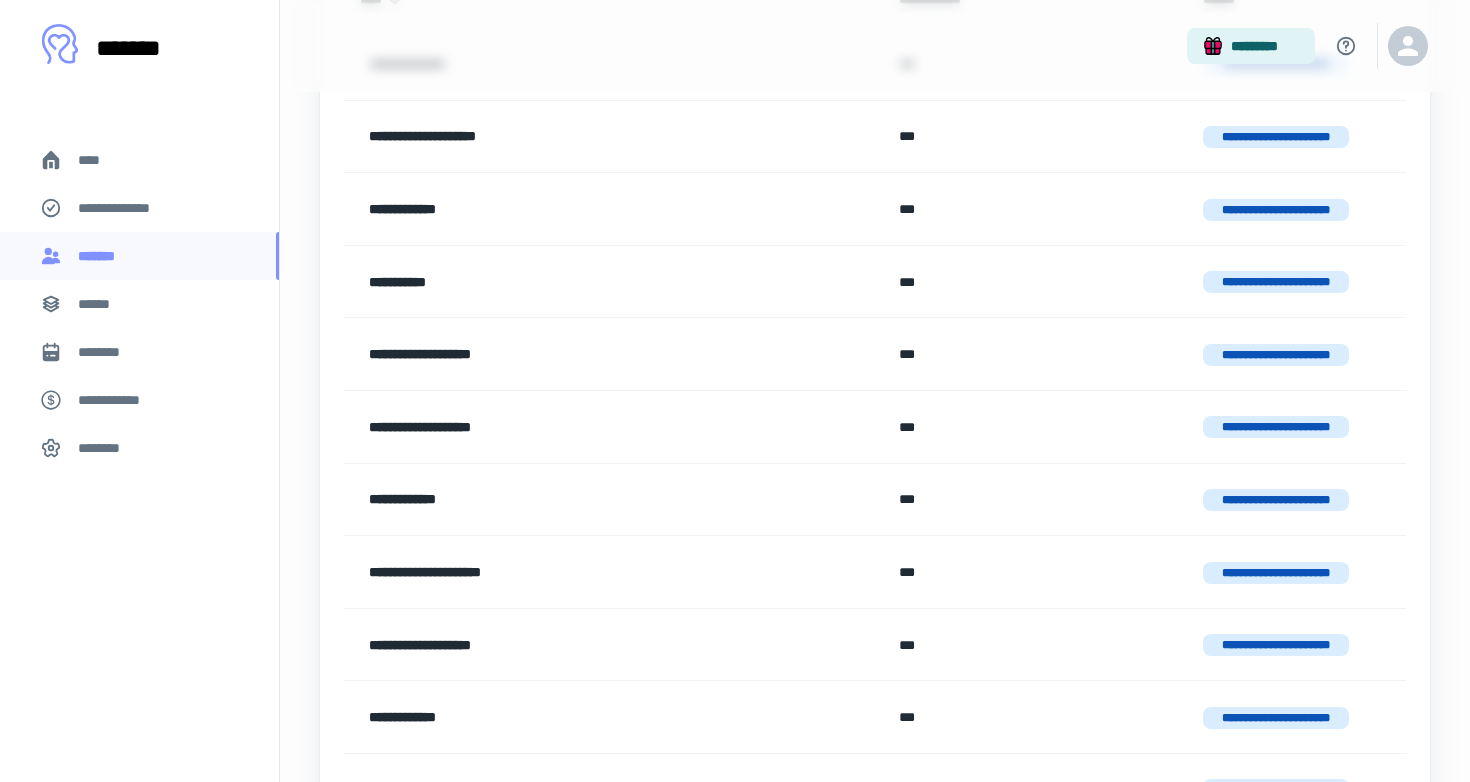 click on "****" at bounding box center [139, 160] 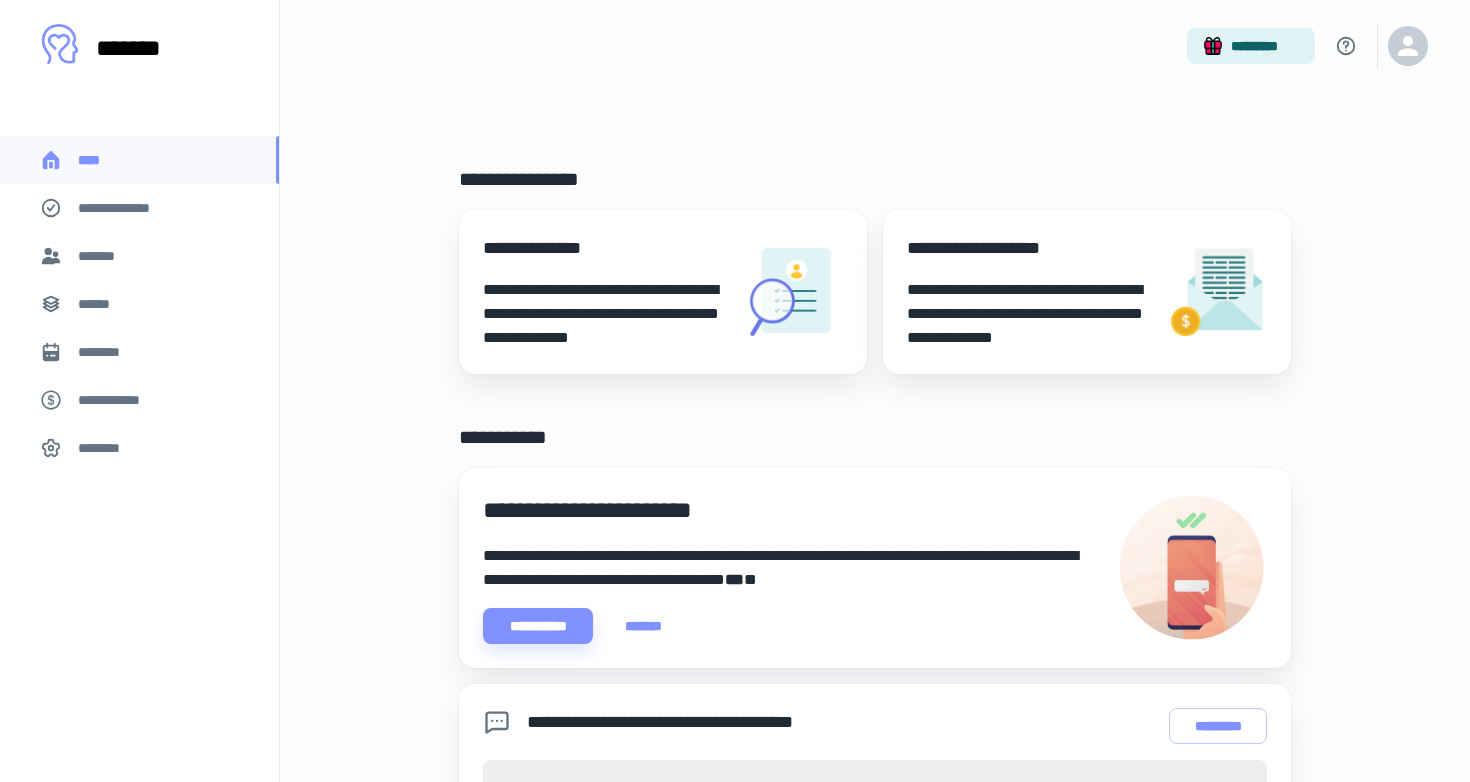scroll, scrollTop: 0, scrollLeft: 0, axis: both 